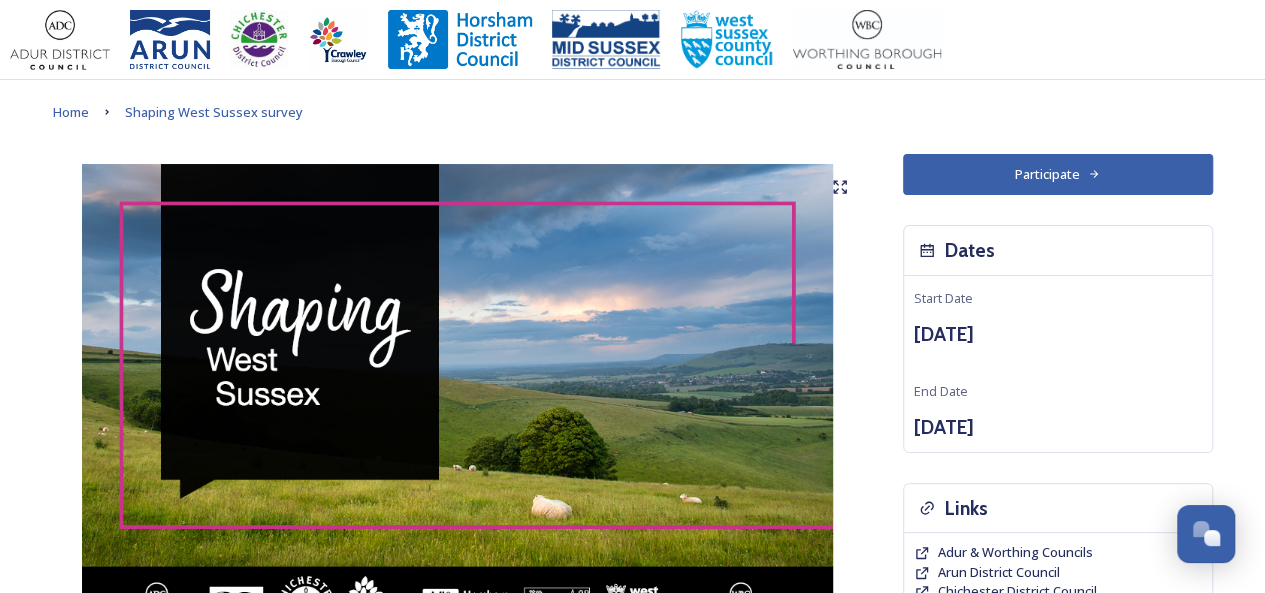 scroll, scrollTop: 97, scrollLeft: 0, axis: vertical 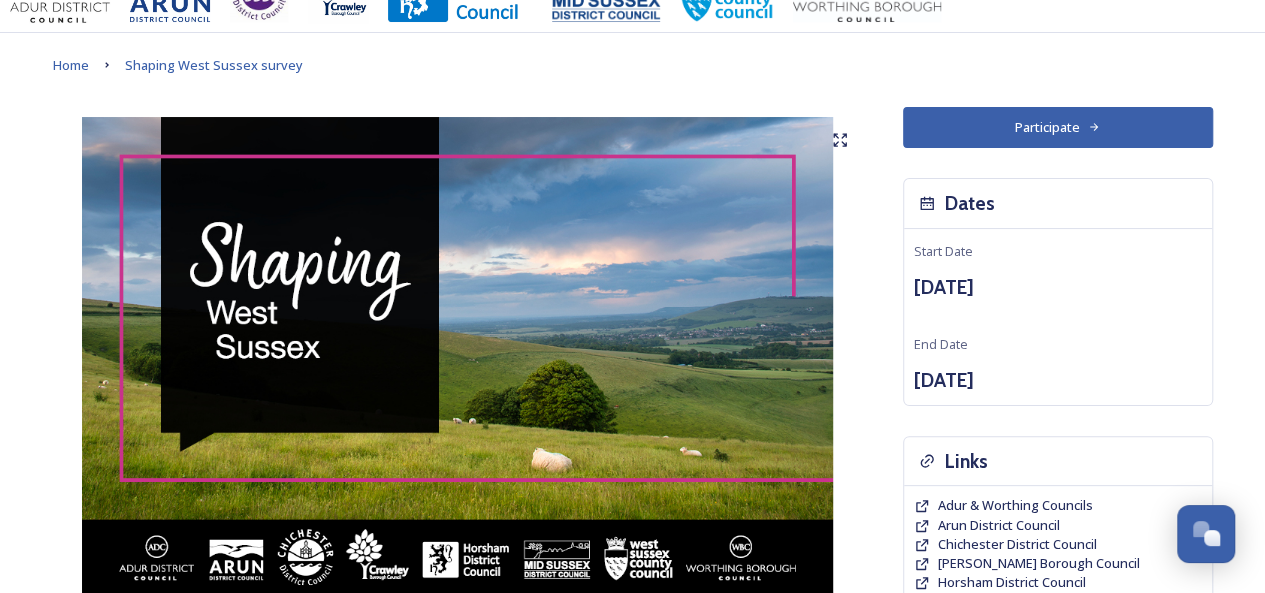 click on "Participate" at bounding box center (1058, 127) 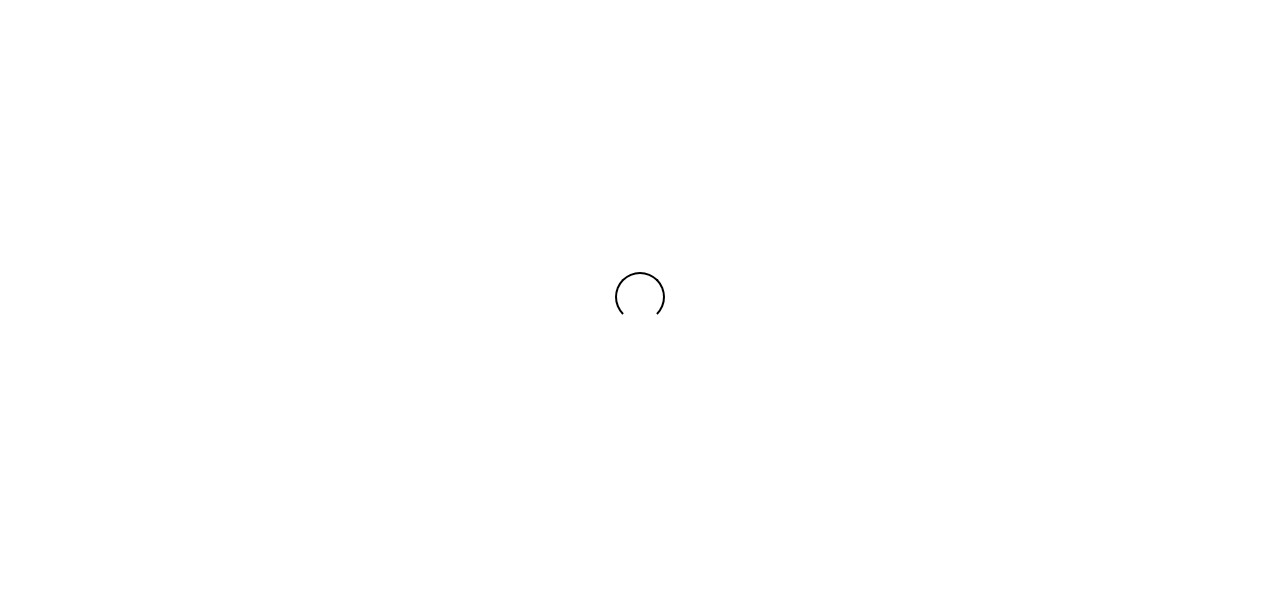 scroll, scrollTop: 0, scrollLeft: 0, axis: both 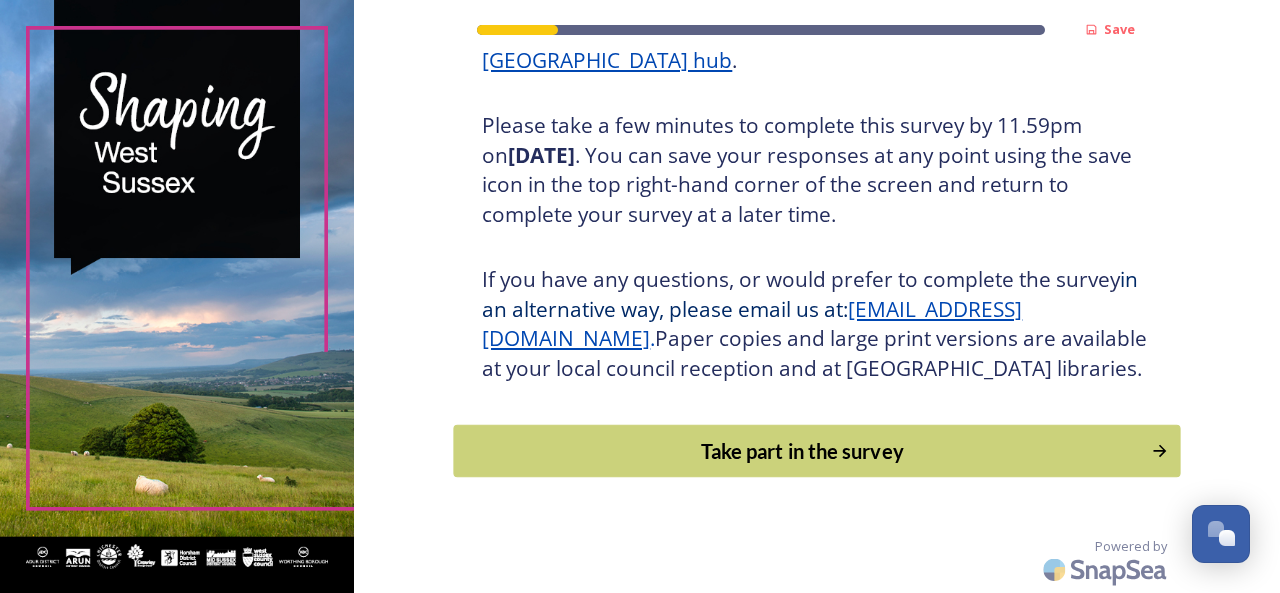 click on "Take part in the survey" at bounding box center (803, 451) 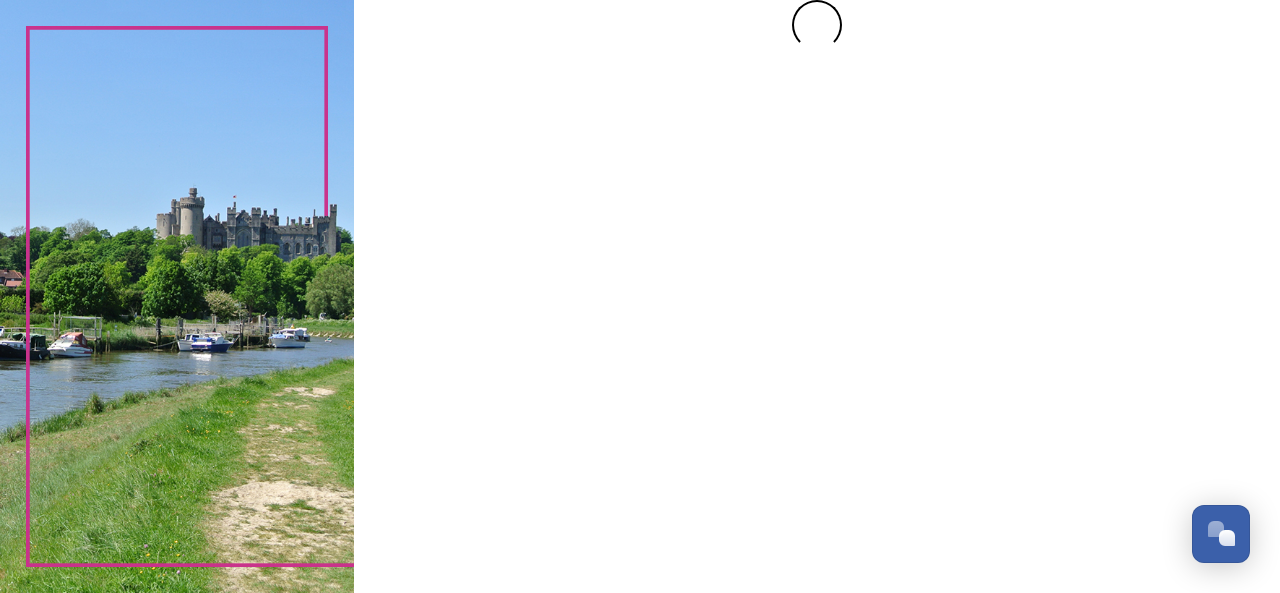 scroll, scrollTop: 0, scrollLeft: 0, axis: both 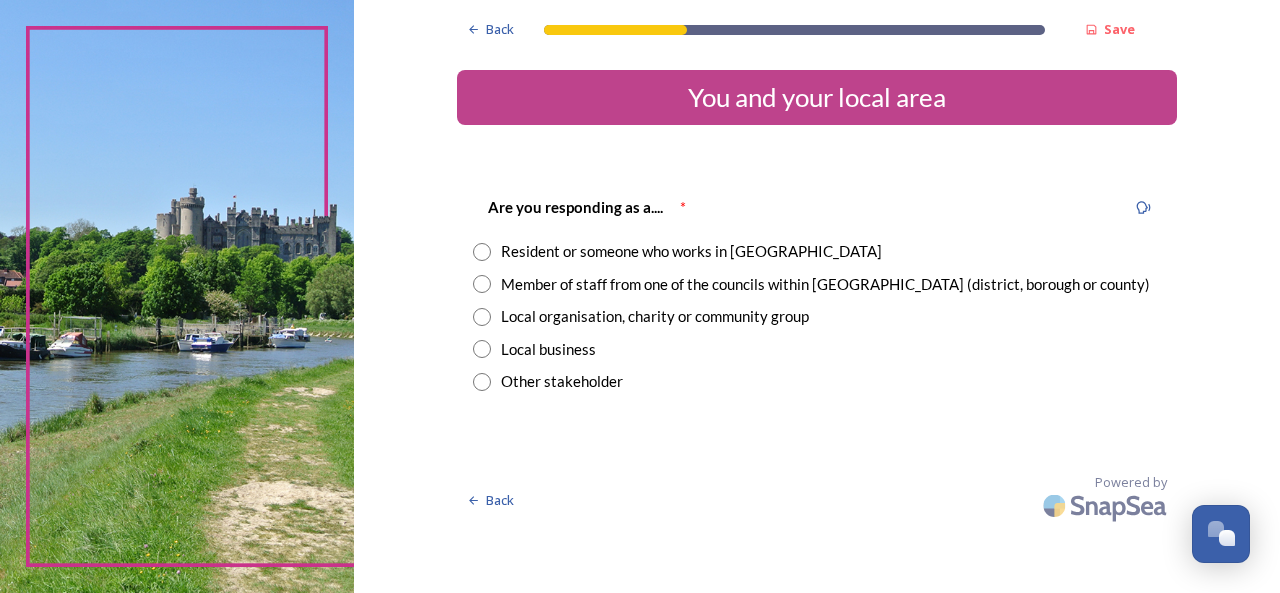 click on "Resident or someone who works in [GEOGRAPHIC_DATA]" at bounding box center [691, 251] 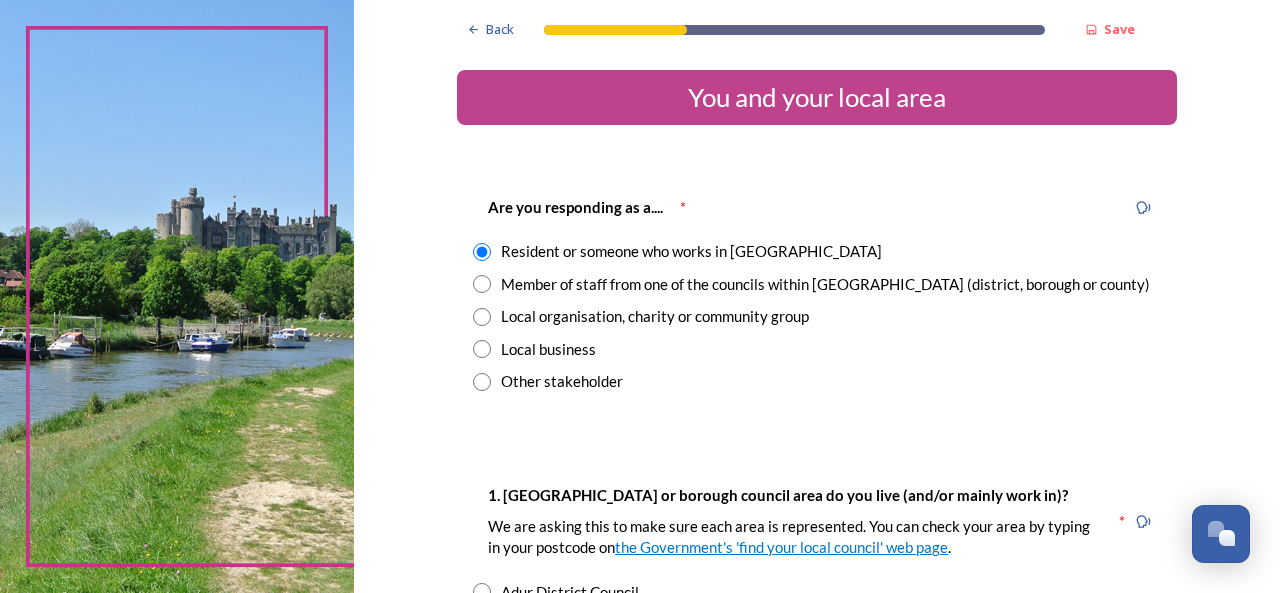 click on "Member of staff from one of the councils within [GEOGRAPHIC_DATA] (district, borough or county)" at bounding box center (825, 284) 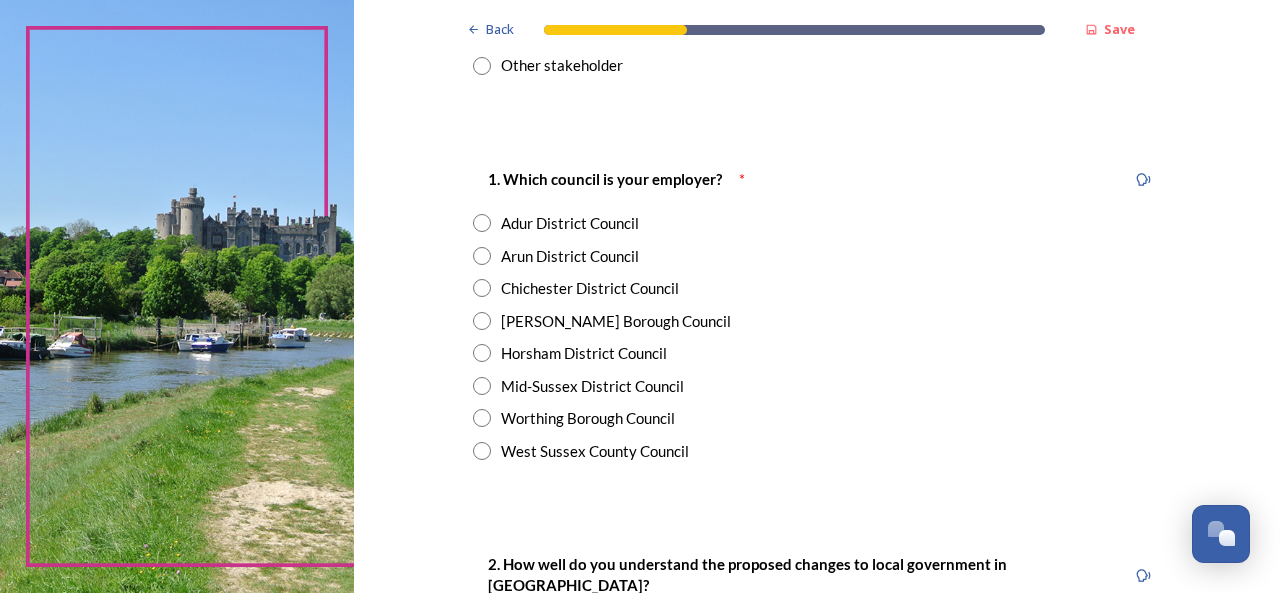 scroll, scrollTop: 307, scrollLeft: 0, axis: vertical 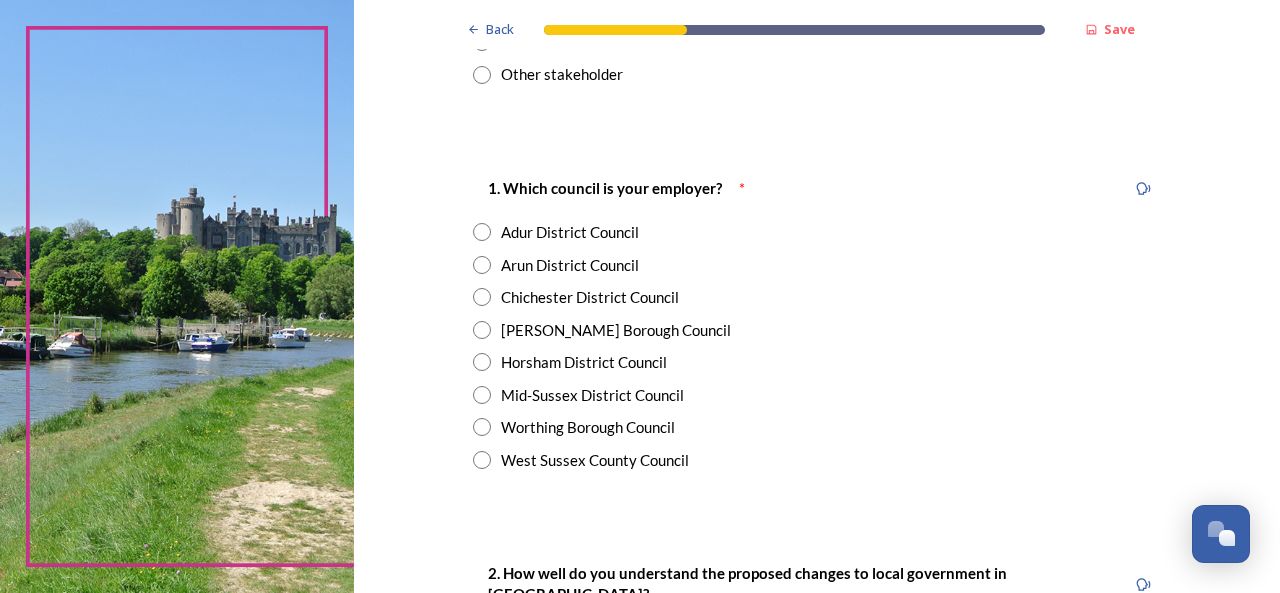 click at bounding box center [482, 232] 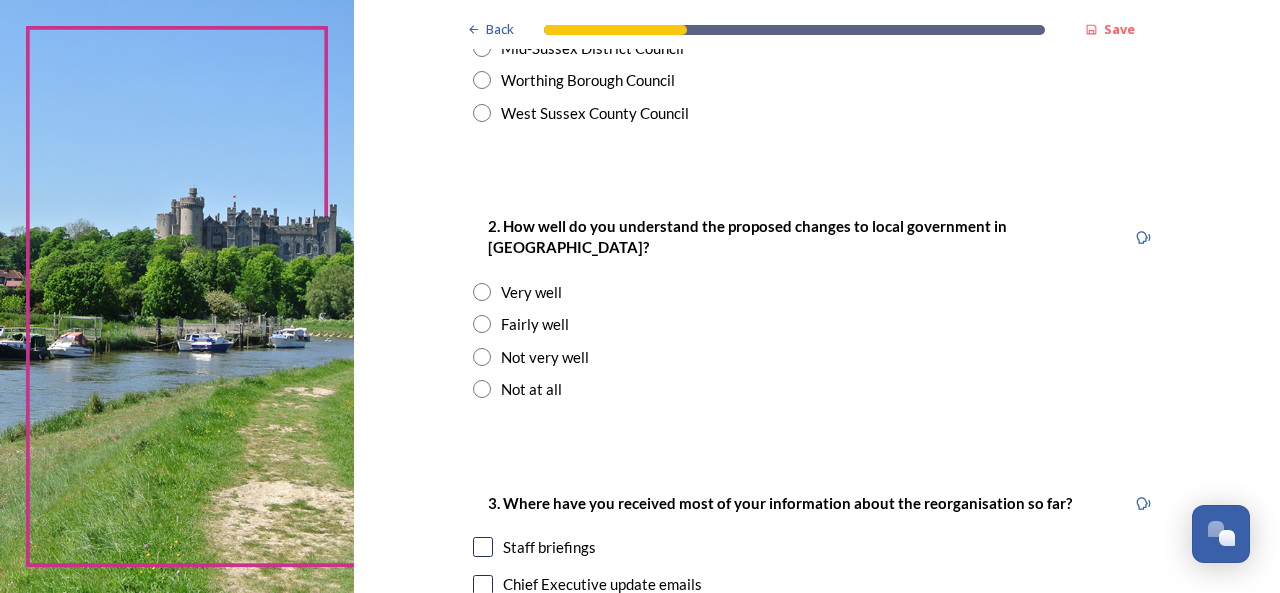scroll, scrollTop: 656, scrollLeft: 0, axis: vertical 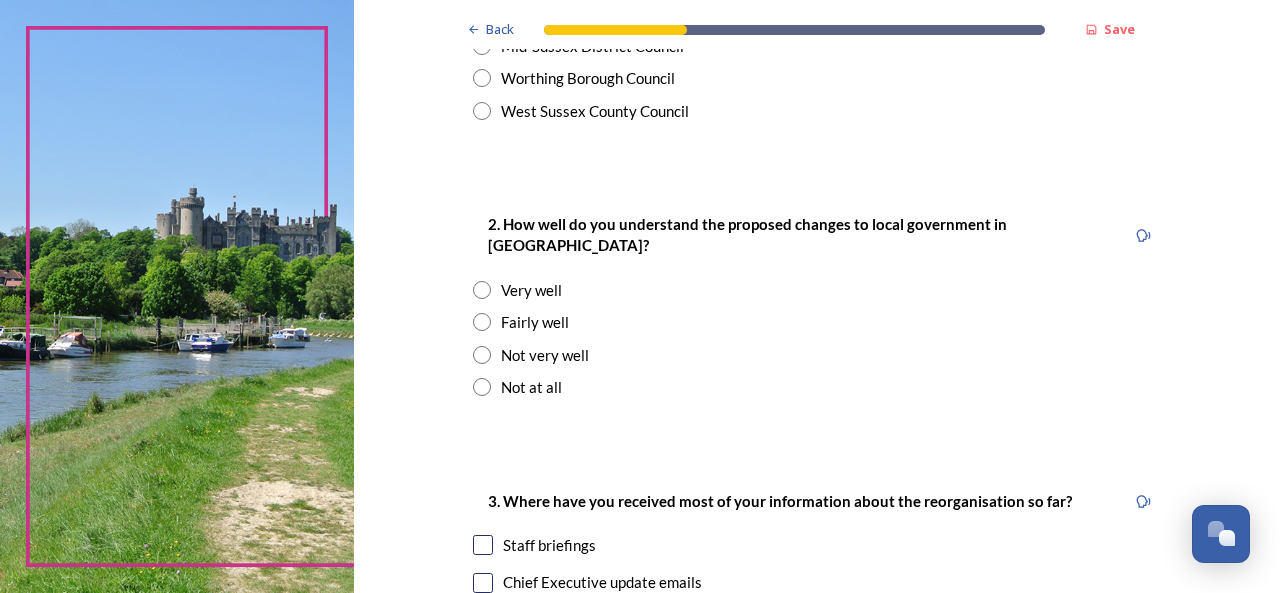click at bounding box center (482, 322) 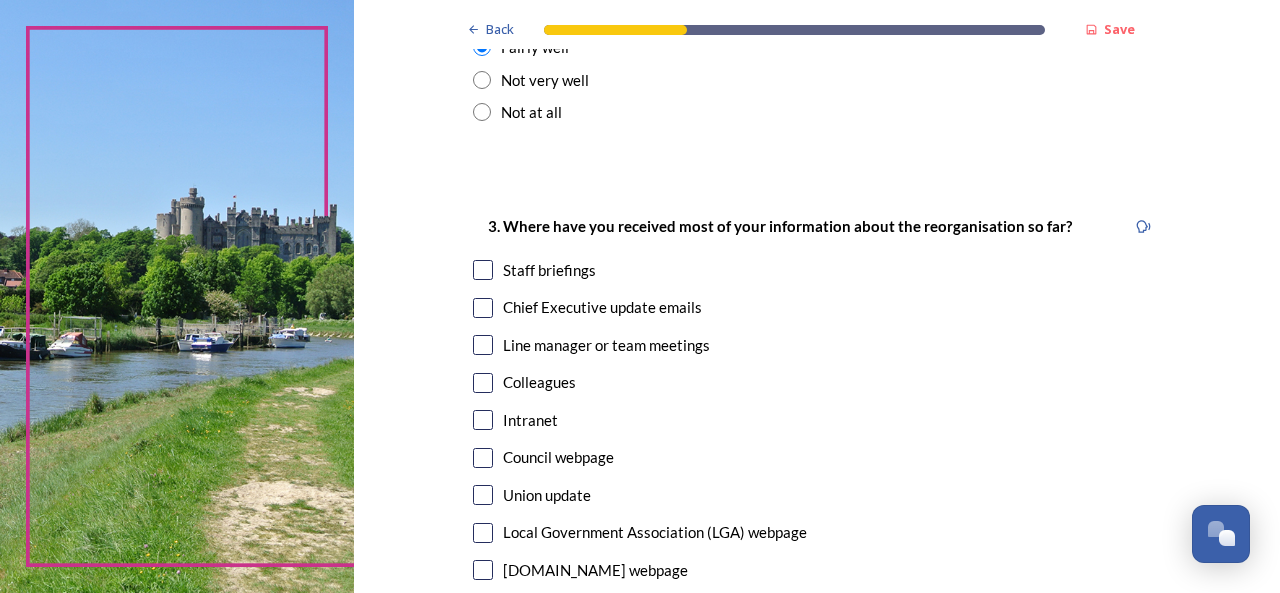 scroll, scrollTop: 932, scrollLeft: 0, axis: vertical 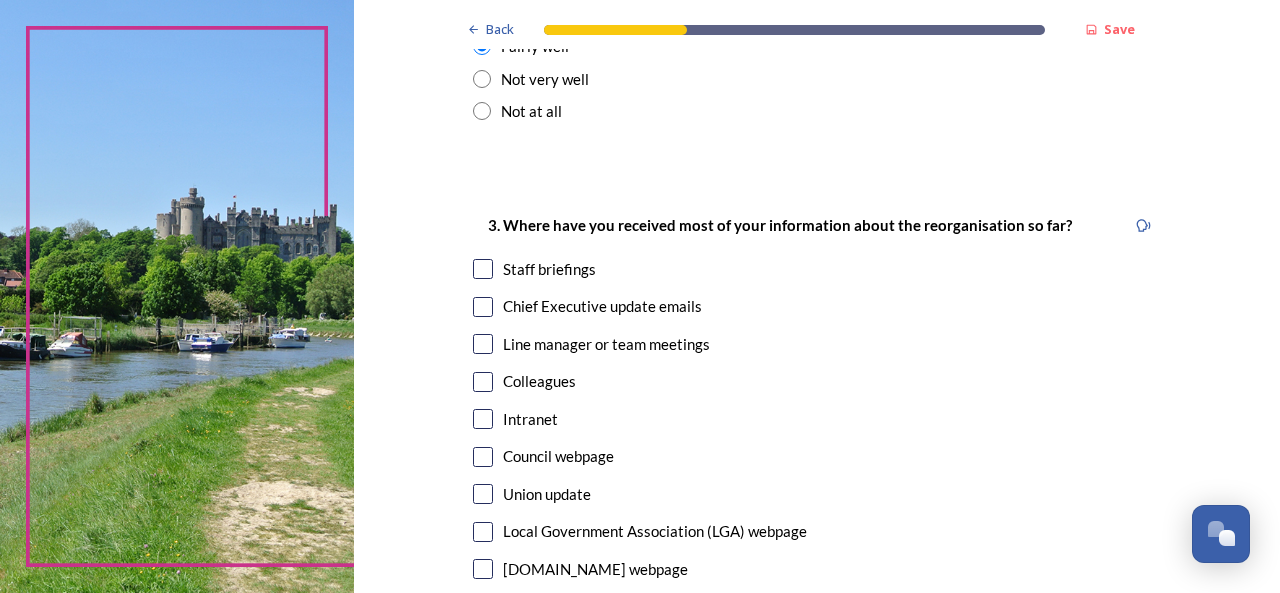 click at bounding box center [483, 269] 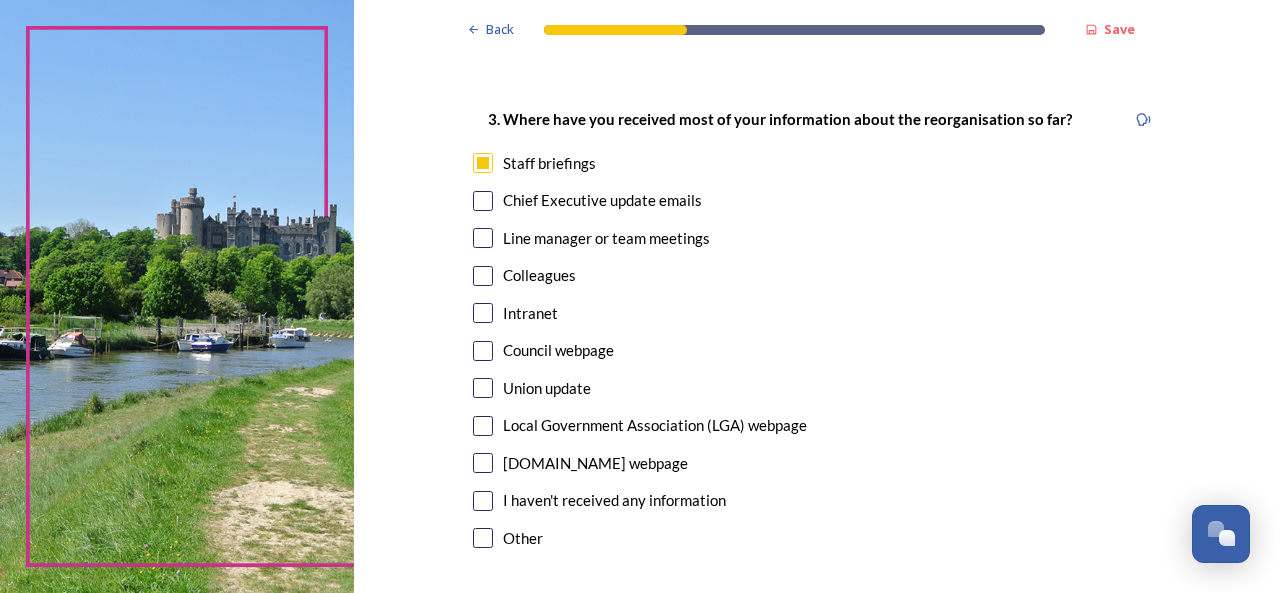 scroll, scrollTop: 1059, scrollLeft: 0, axis: vertical 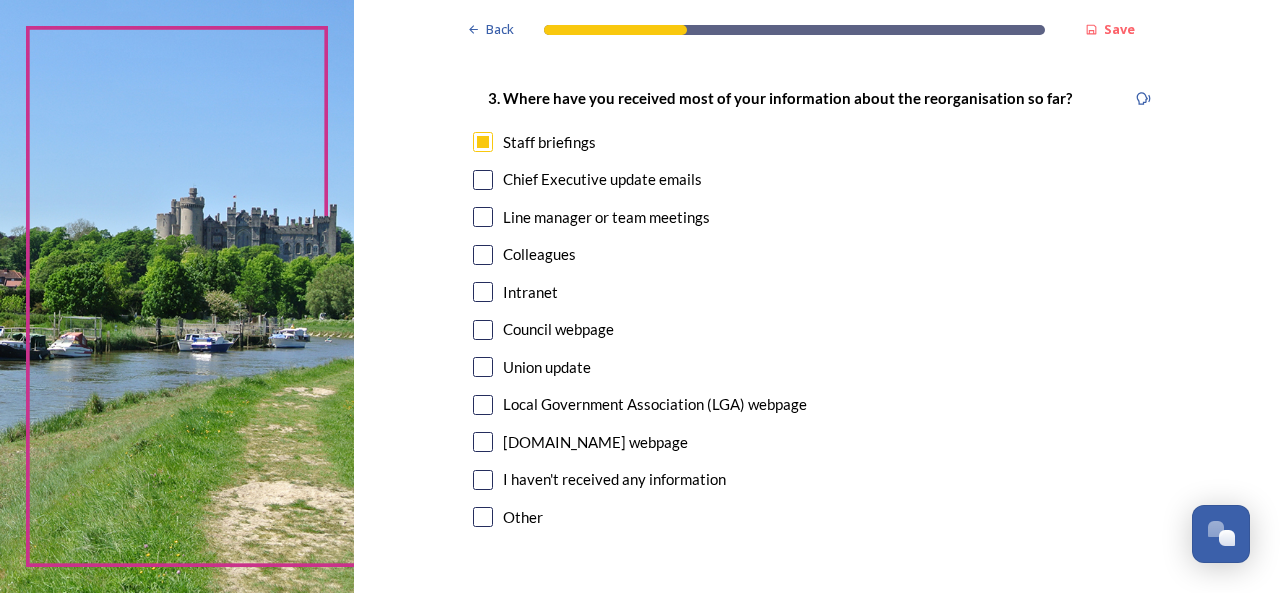 click at bounding box center (483, 180) 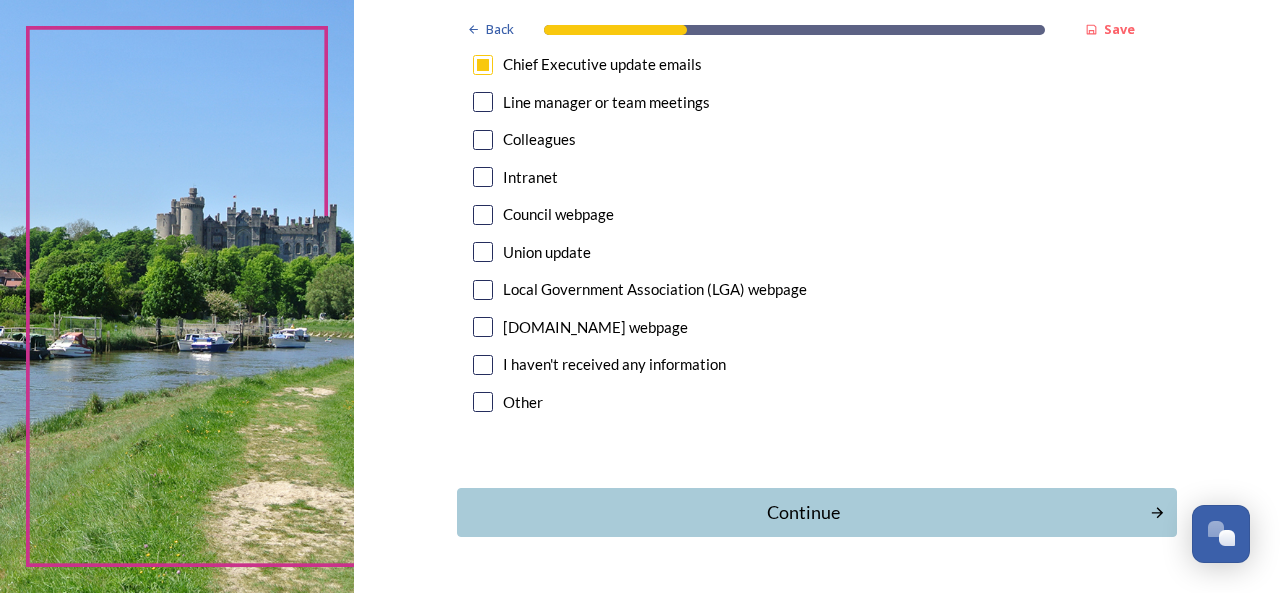 scroll, scrollTop: 1177, scrollLeft: 0, axis: vertical 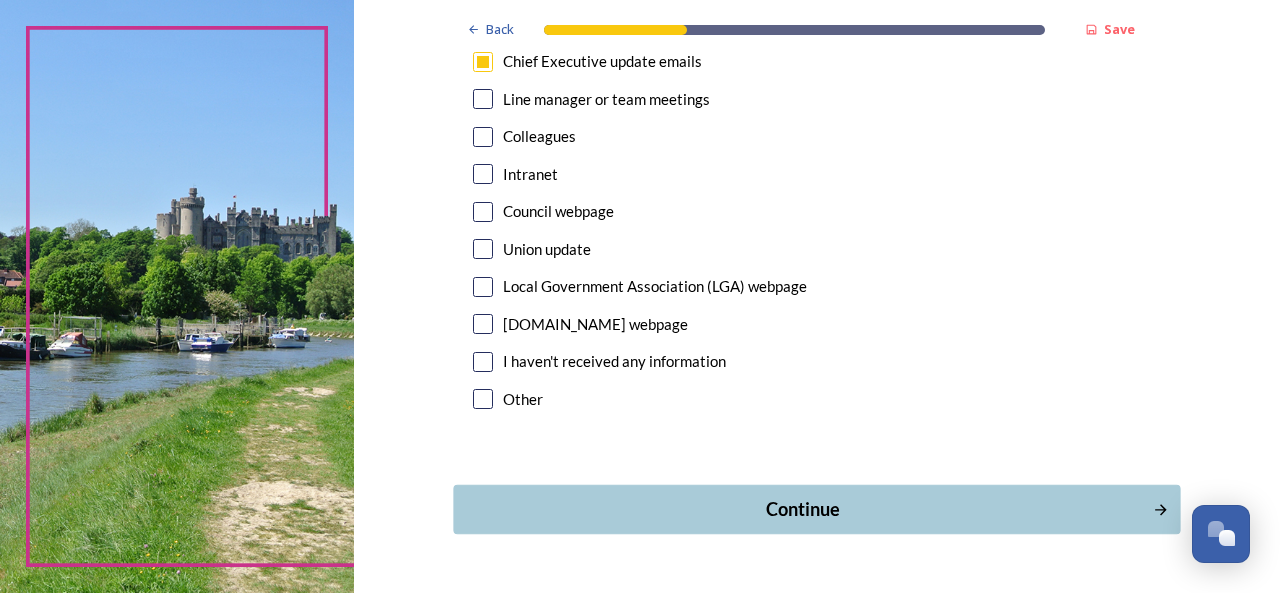 click on "Continue" at bounding box center [803, 509] 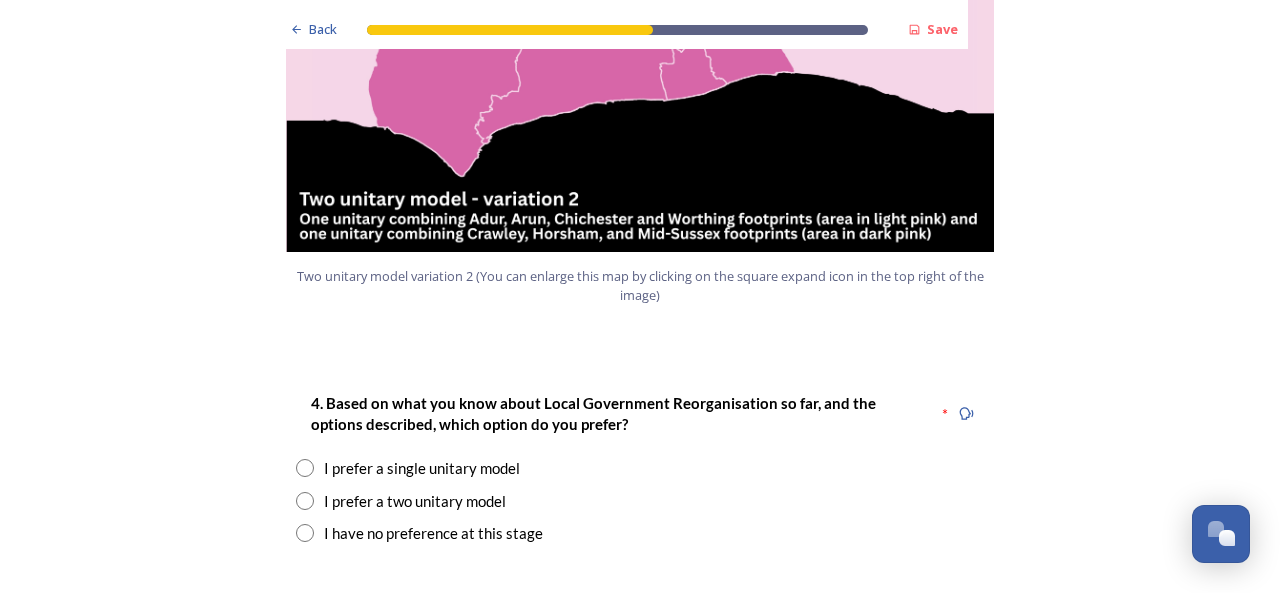 scroll, scrollTop: 2408, scrollLeft: 0, axis: vertical 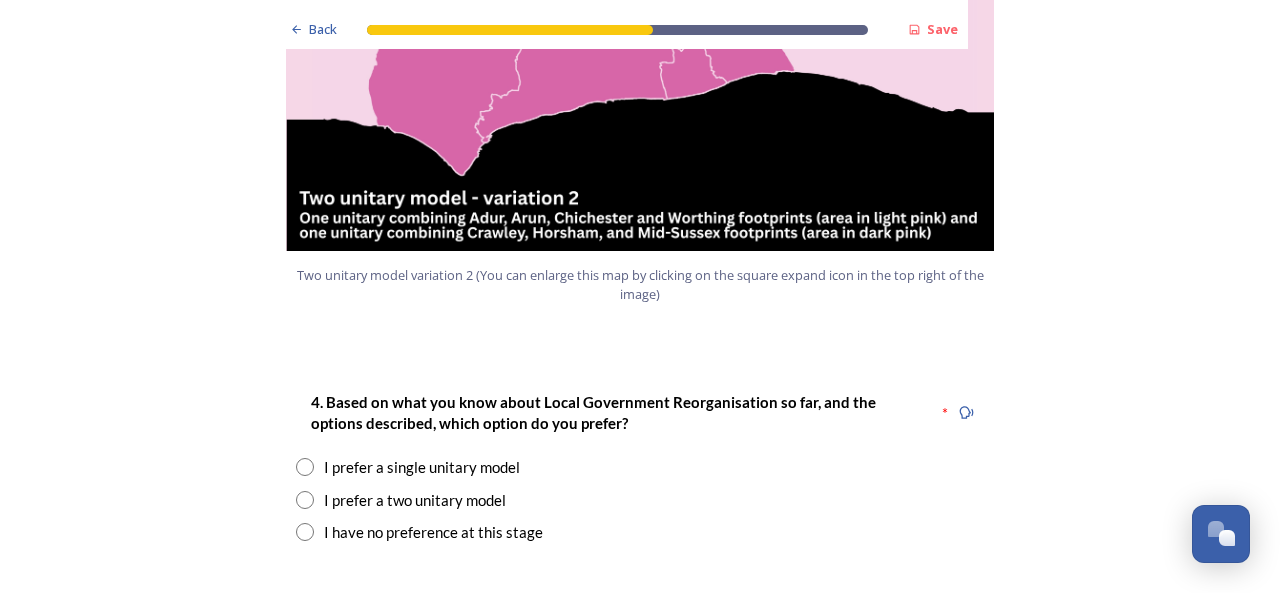 click on "I prefer a two unitary model" at bounding box center [415, 500] 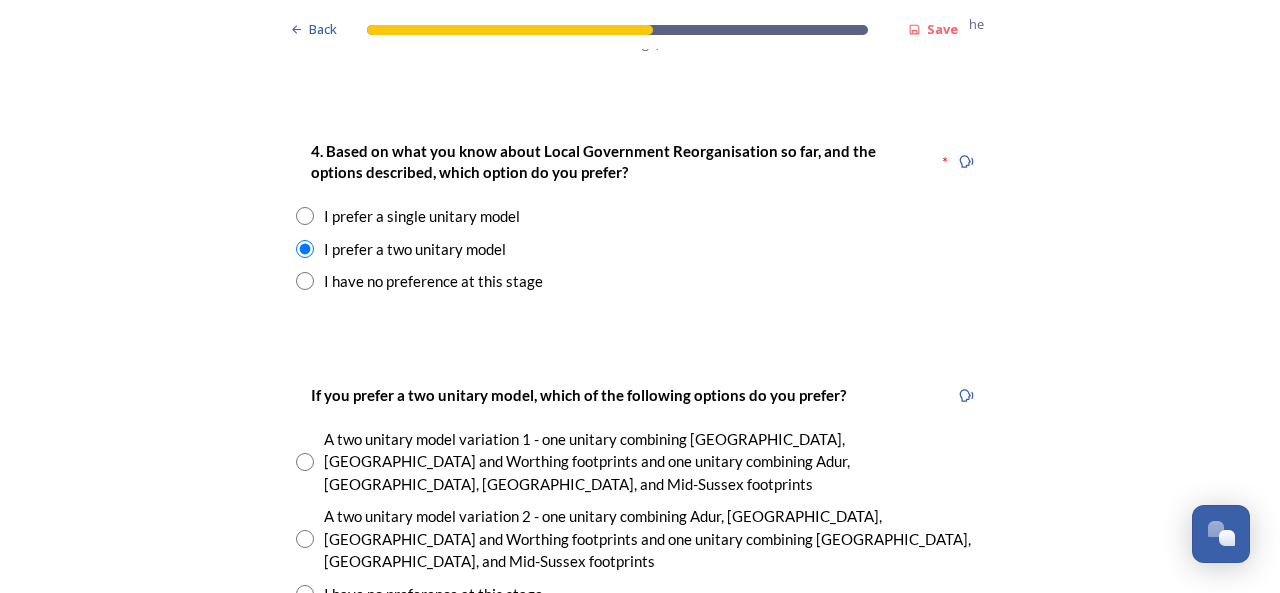 scroll, scrollTop: 2660, scrollLeft: 0, axis: vertical 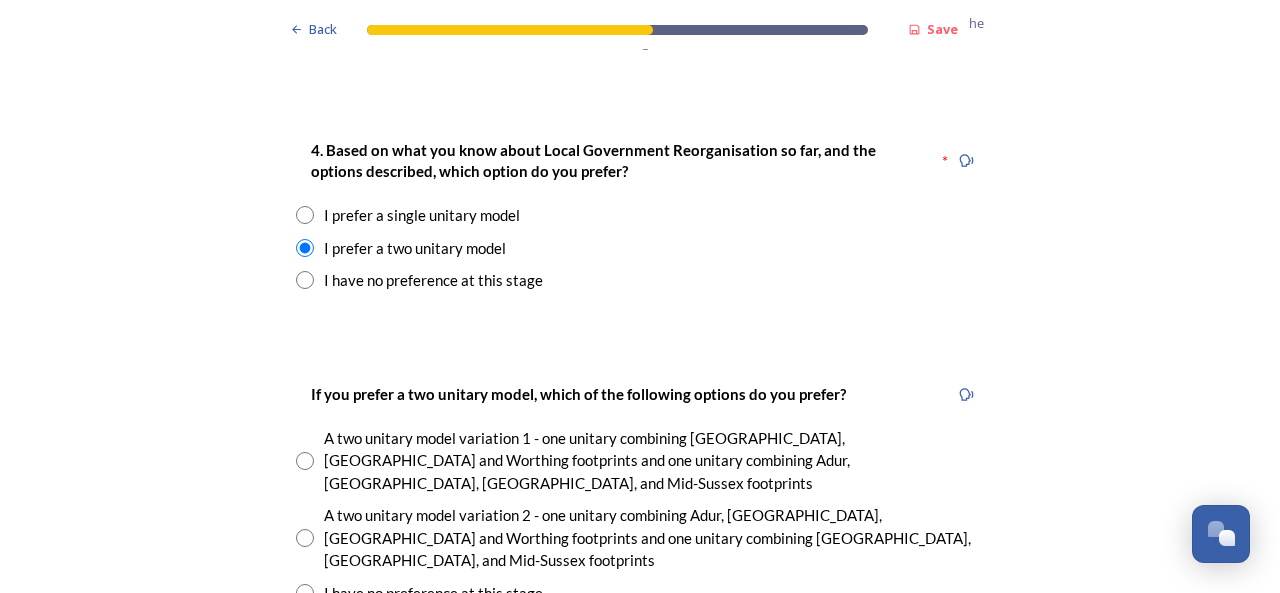 click on "A two unitary model variation 2 - one unitary combining Adur, [GEOGRAPHIC_DATA], [GEOGRAPHIC_DATA] and Worthing footprints and one unitary combining [GEOGRAPHIC_DATA], [GEOGRAPHIC_DATA], and Mid-Sussex footprints" at bounding box center [654, 538] 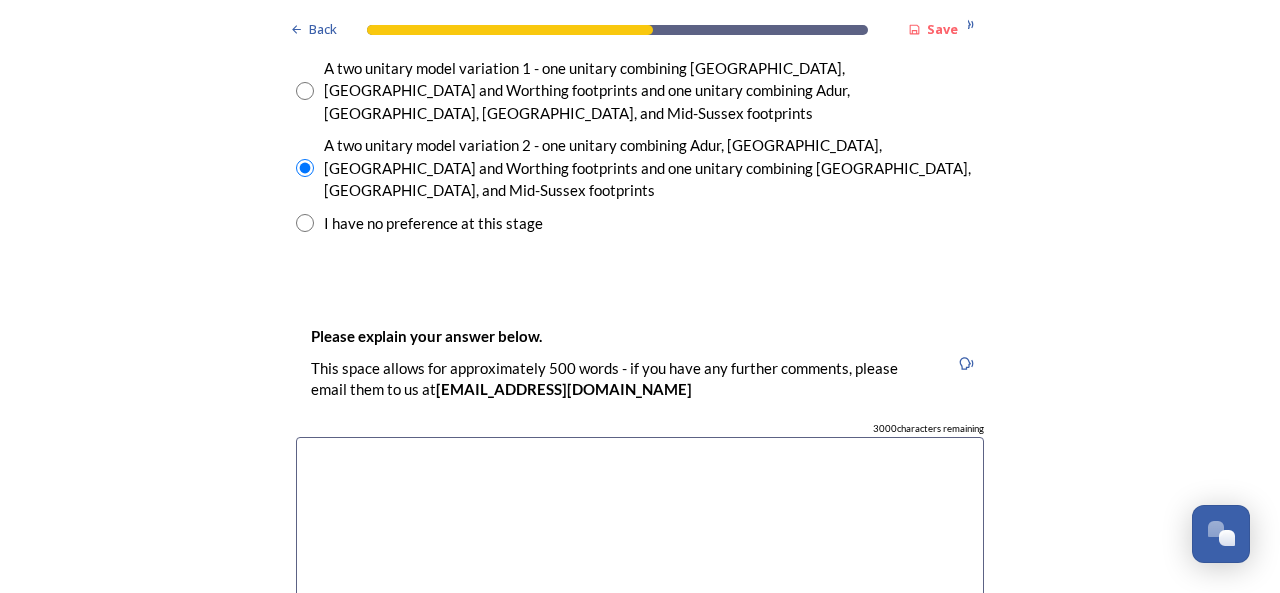 scroll, scrollTop: 3033, scrollLeft: 0, axis: vertical 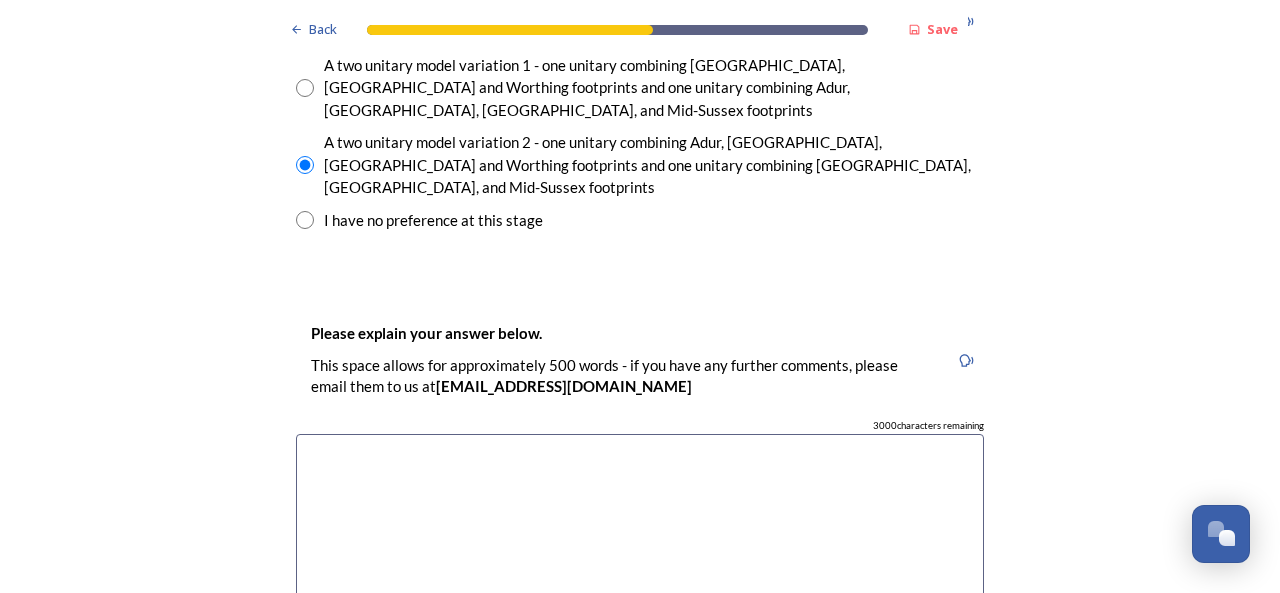 click at bounding box center (640, 546) 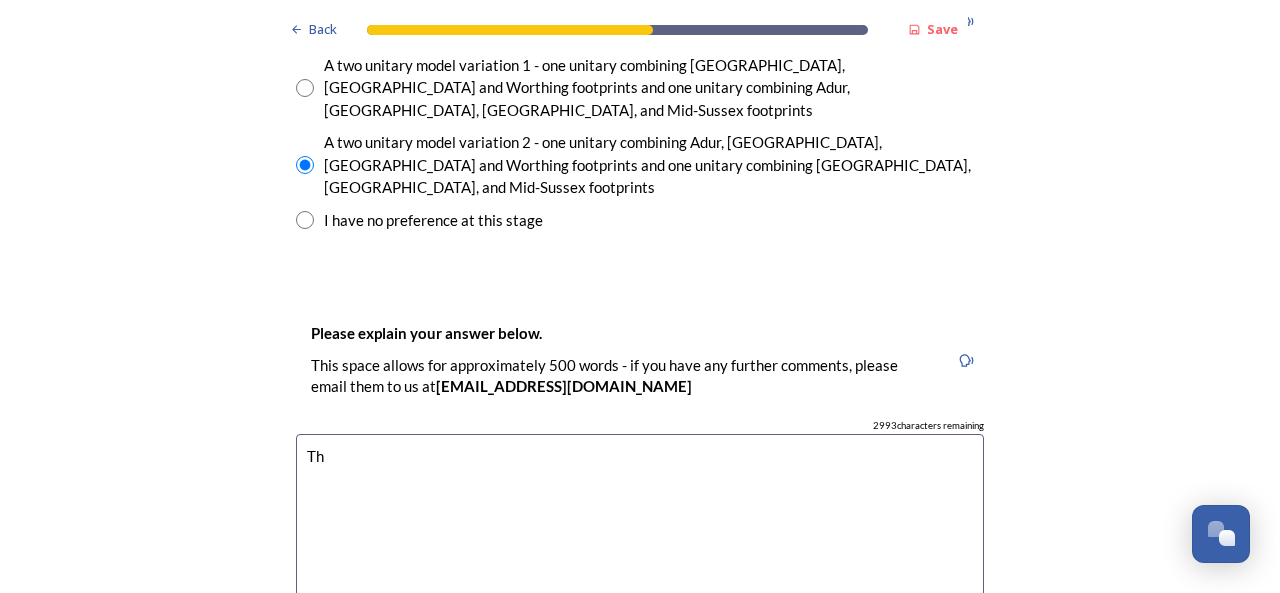type on "T" 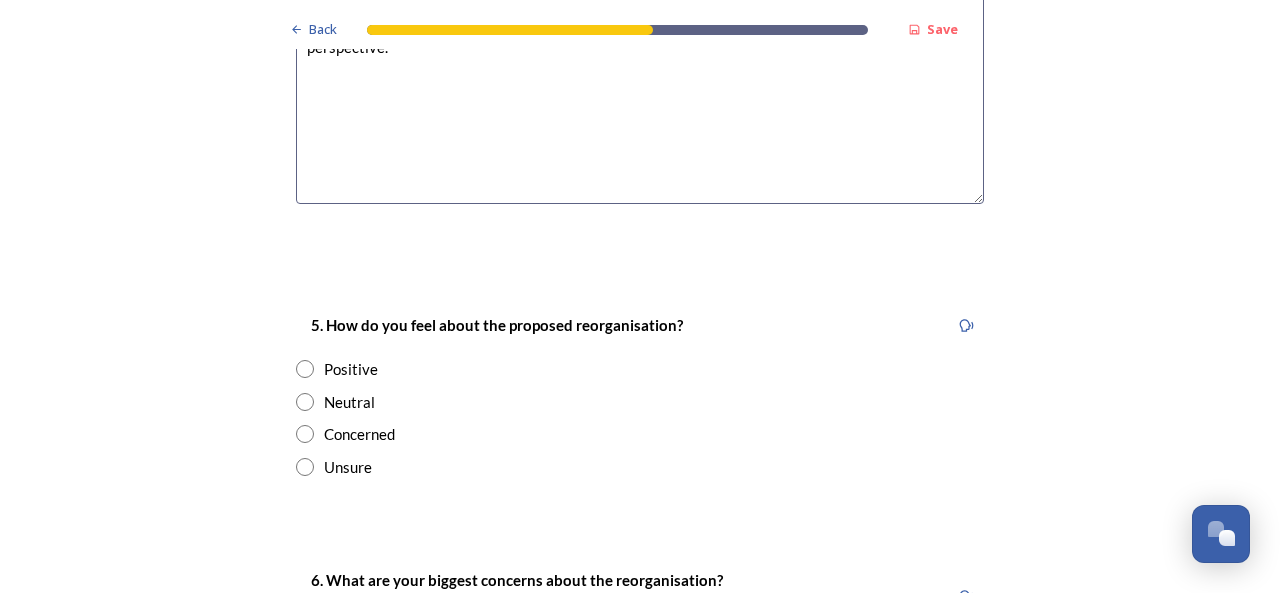scroll, scrollTop: 3488, scrollLeft: 0, axis: vertical 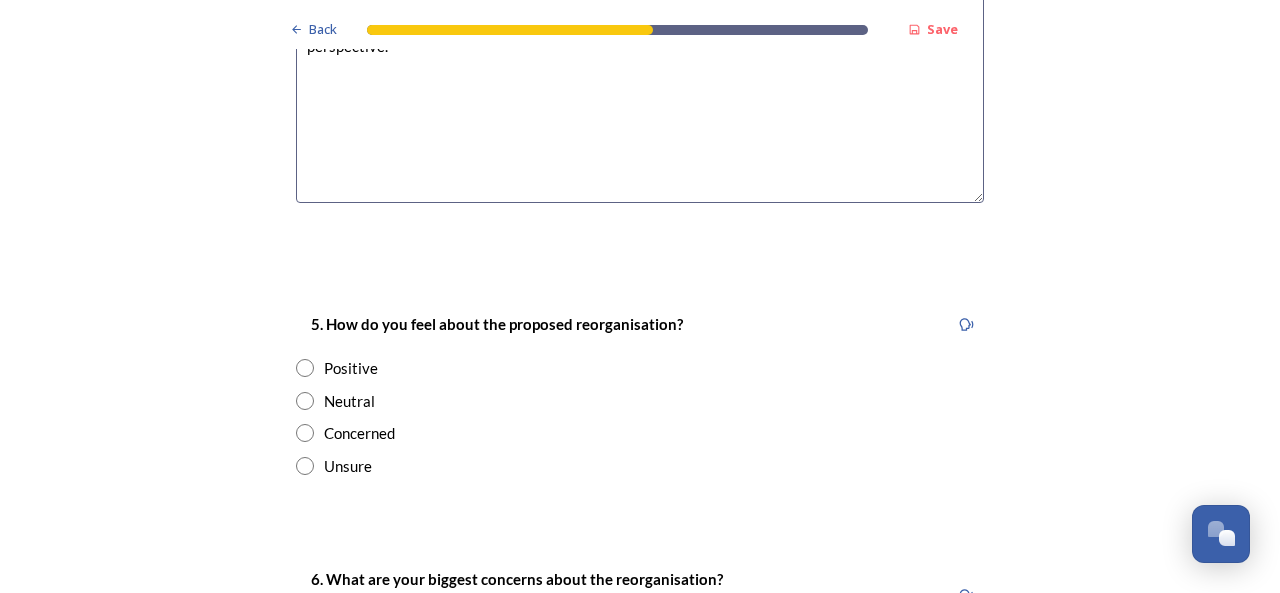 type on "Adur and Worthing are intertwined with many joint projects, splitting them would be extremely disruptive. Adur being removed from the coastal strip would not make sense from a community perspective." 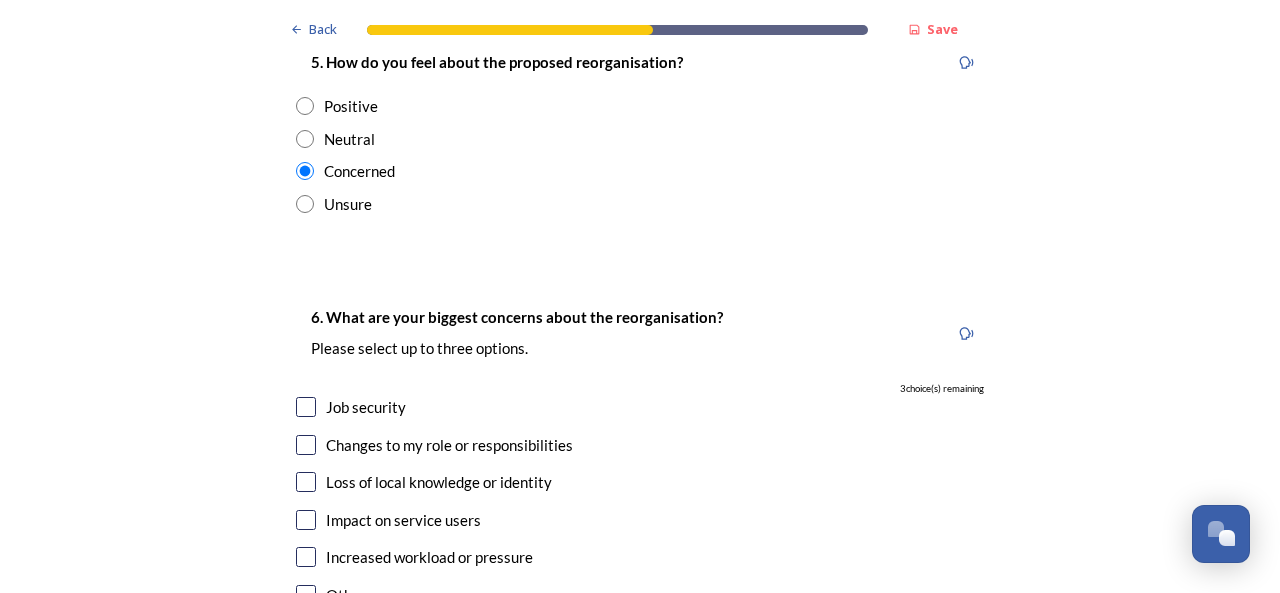 scroll, scrollTop: 3752, scrollLeft: 0, axis: vertical 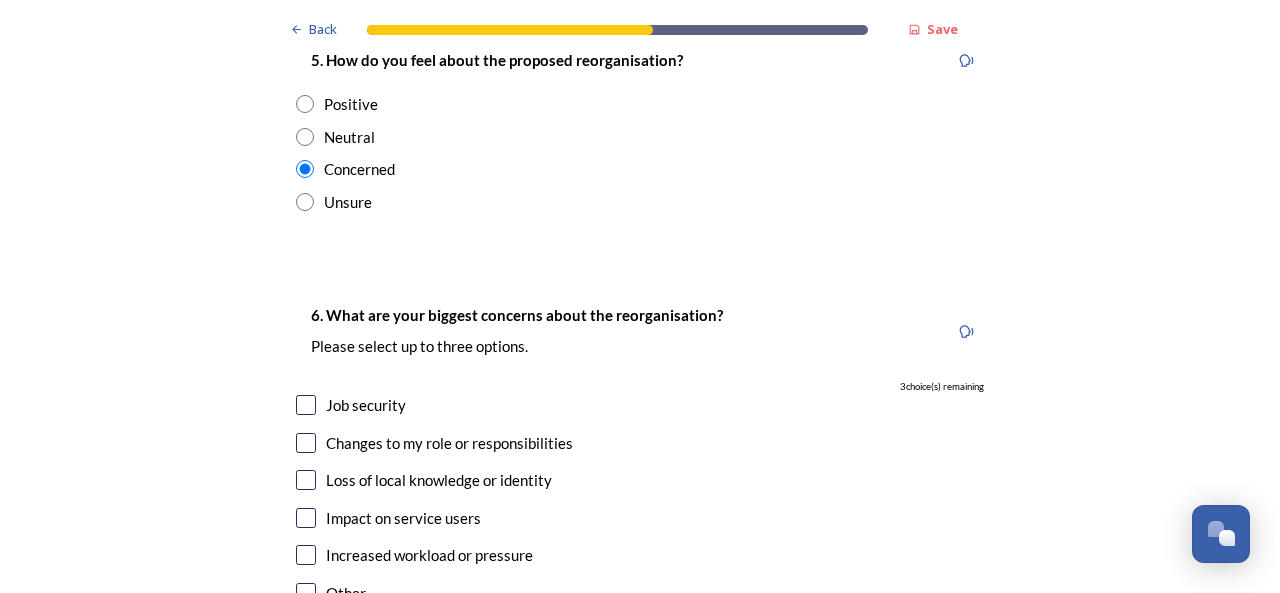 click at bounding box center (306, 405) 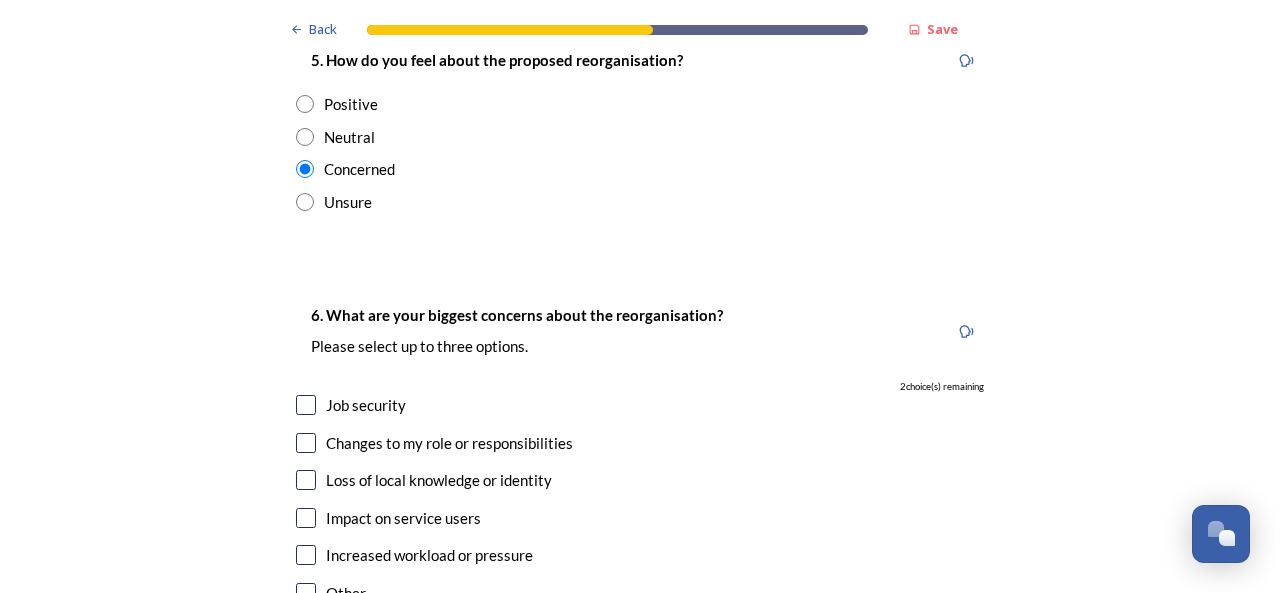 checkbox on "true" 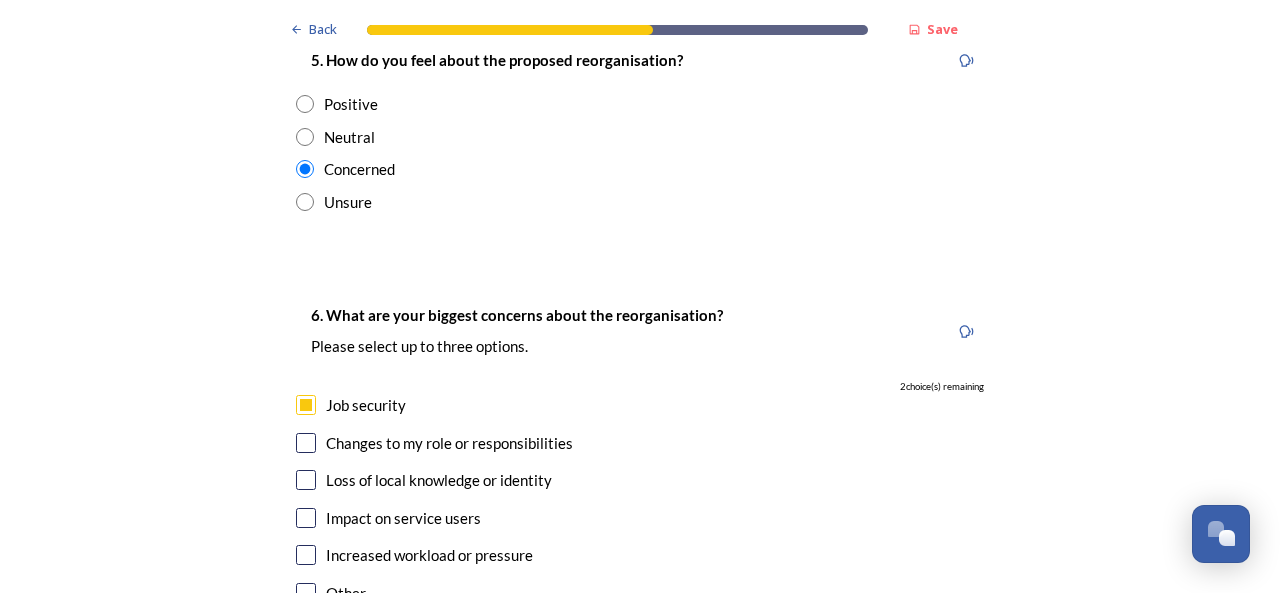 click at bounding box center (306, 480) 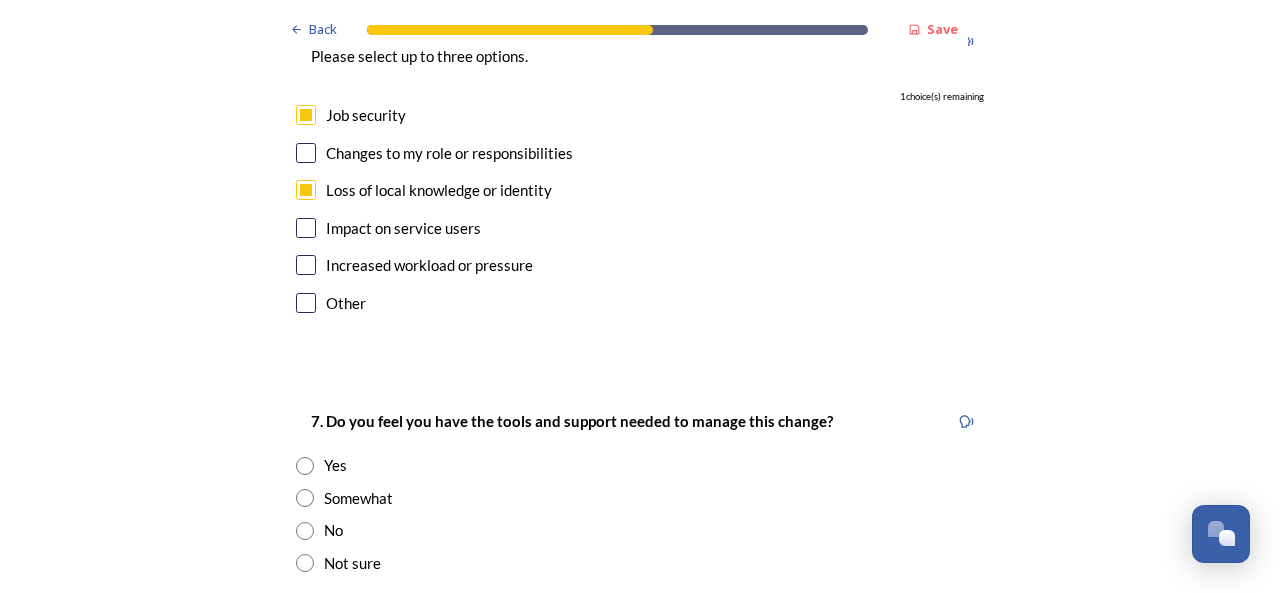 scroll, scrollTop: 4074, scrollLeft: 0, axis: vertical 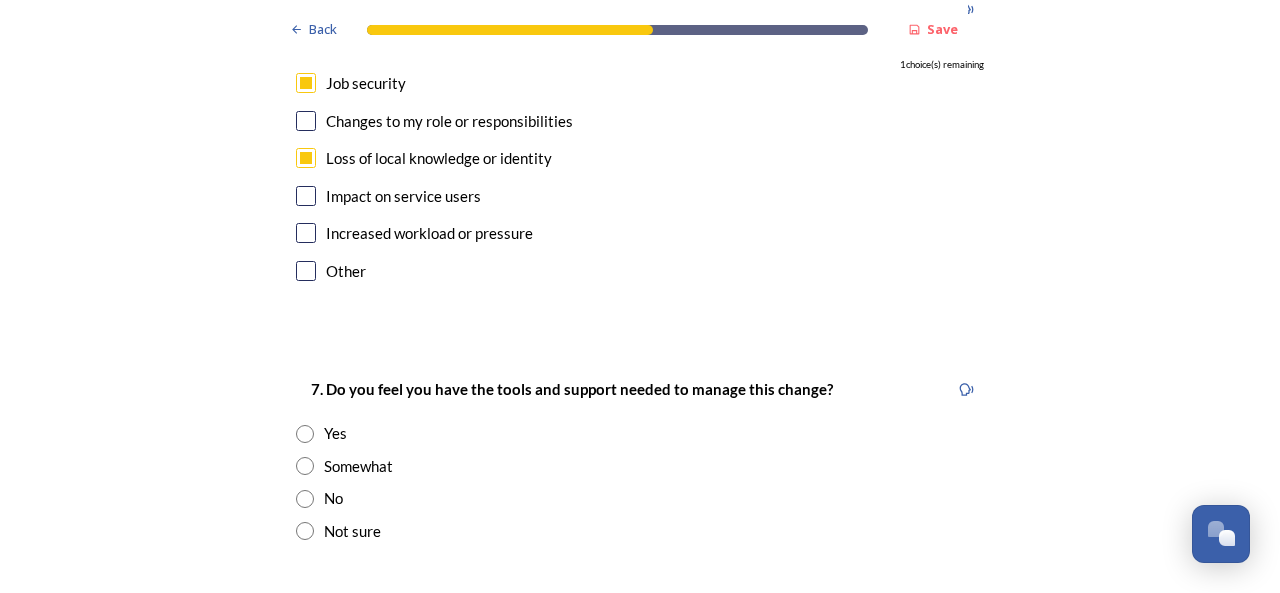 click at bounding box center (305, 466) 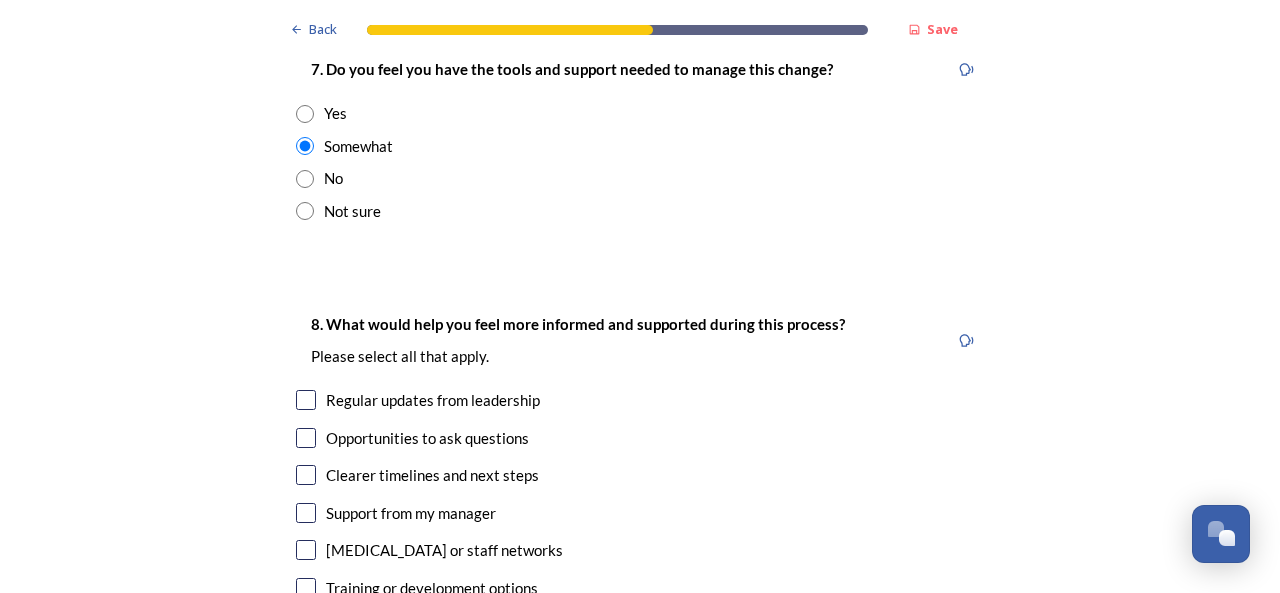 scroll, scrollTop: 4404, scrollLeft: 0, axis: vertical 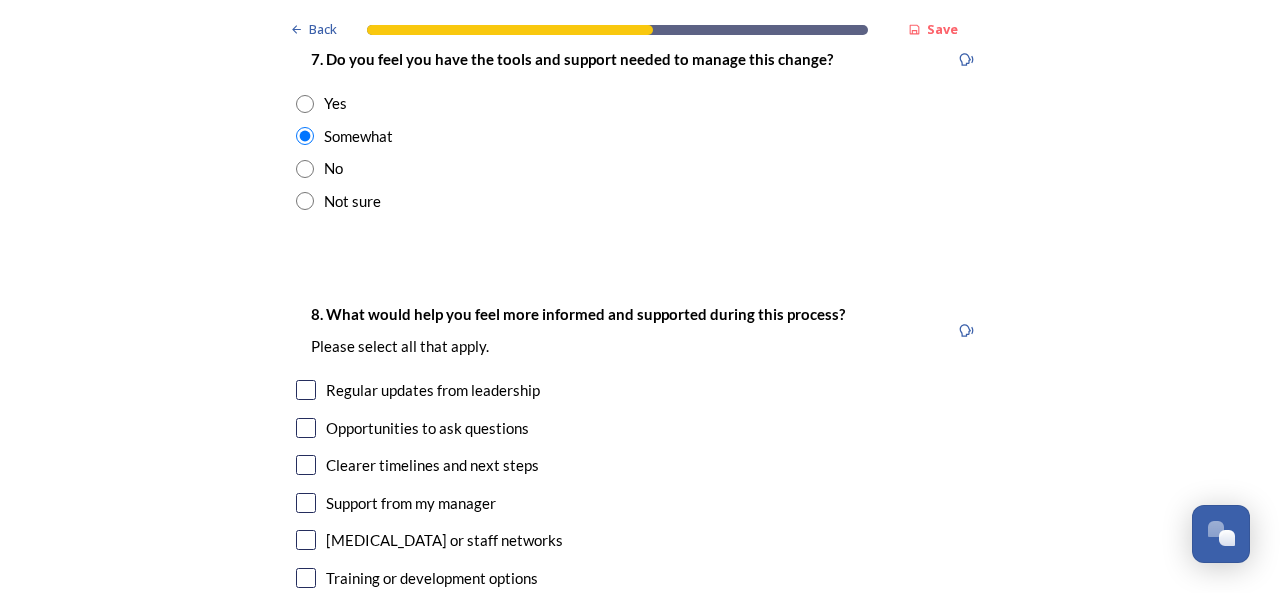 click at bounding box center [306, 390] 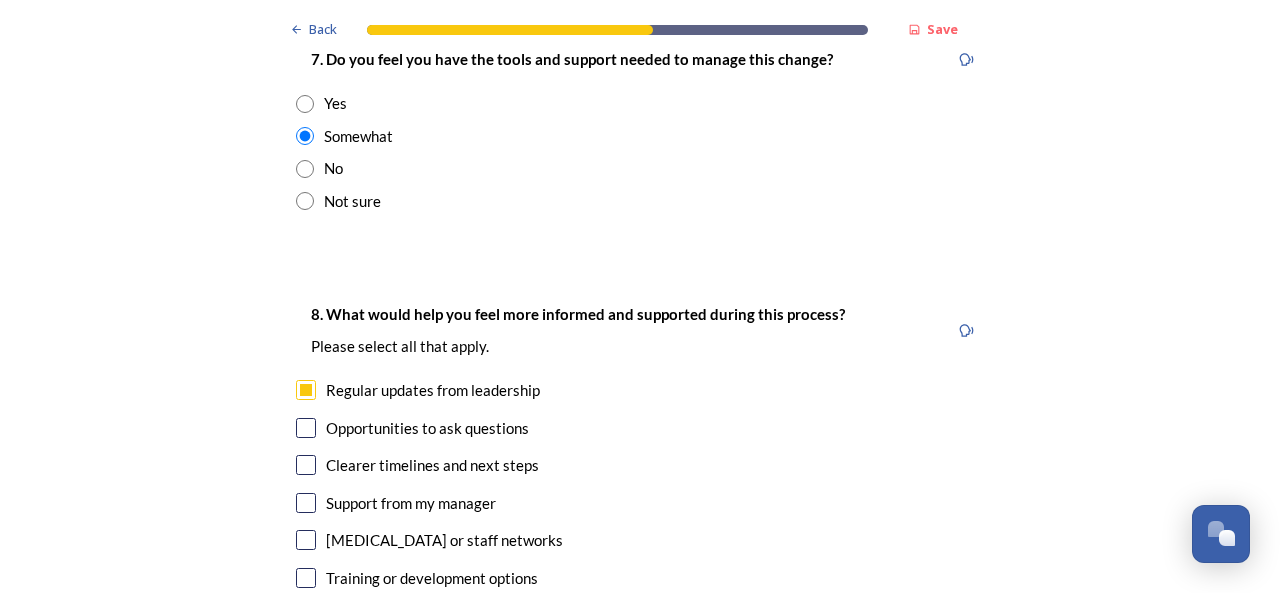 click at bounding box center (306, 465) 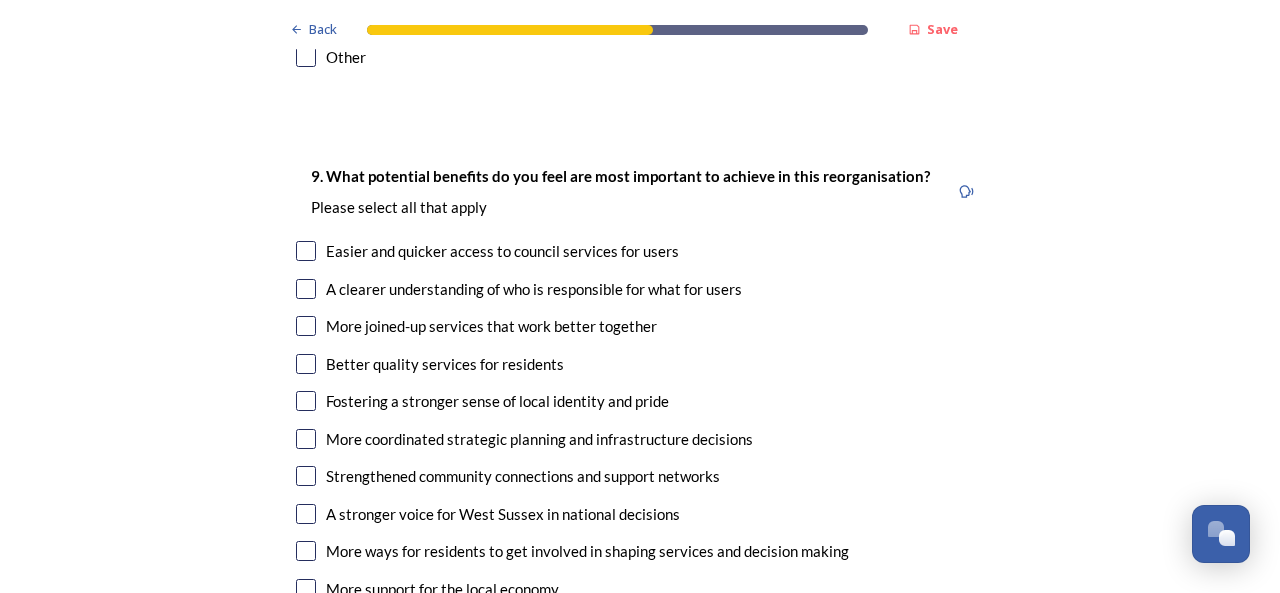 scroll, scrollTop: 4973, scrollLeft: 0, axis: vertical 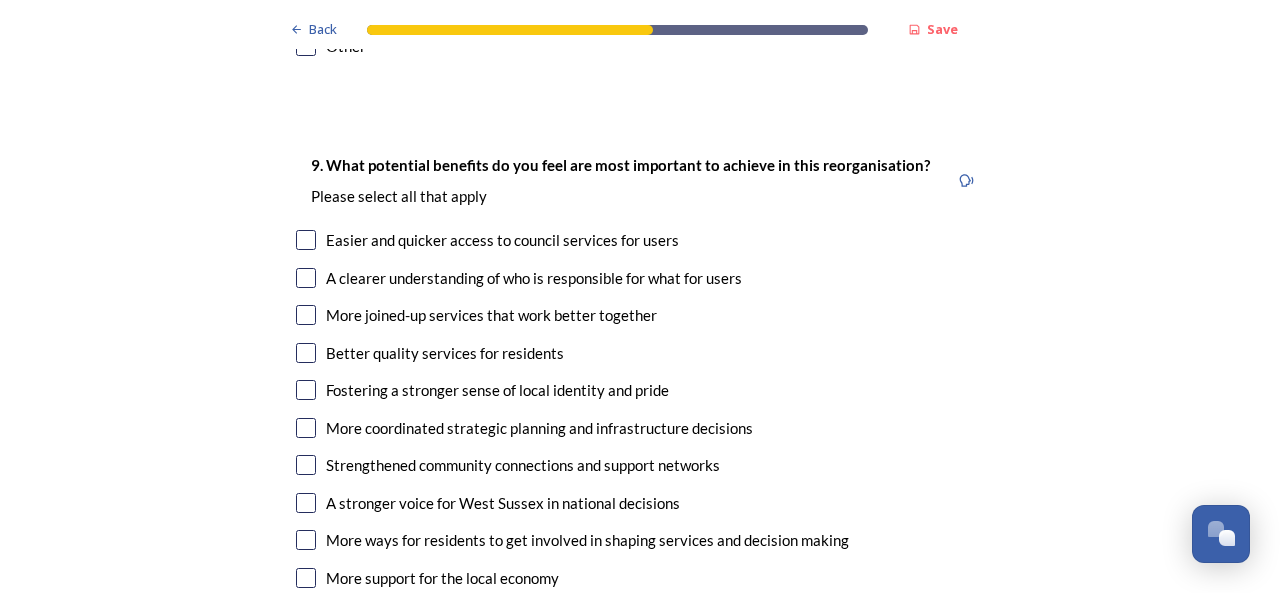click at bounding box center [306, 315] 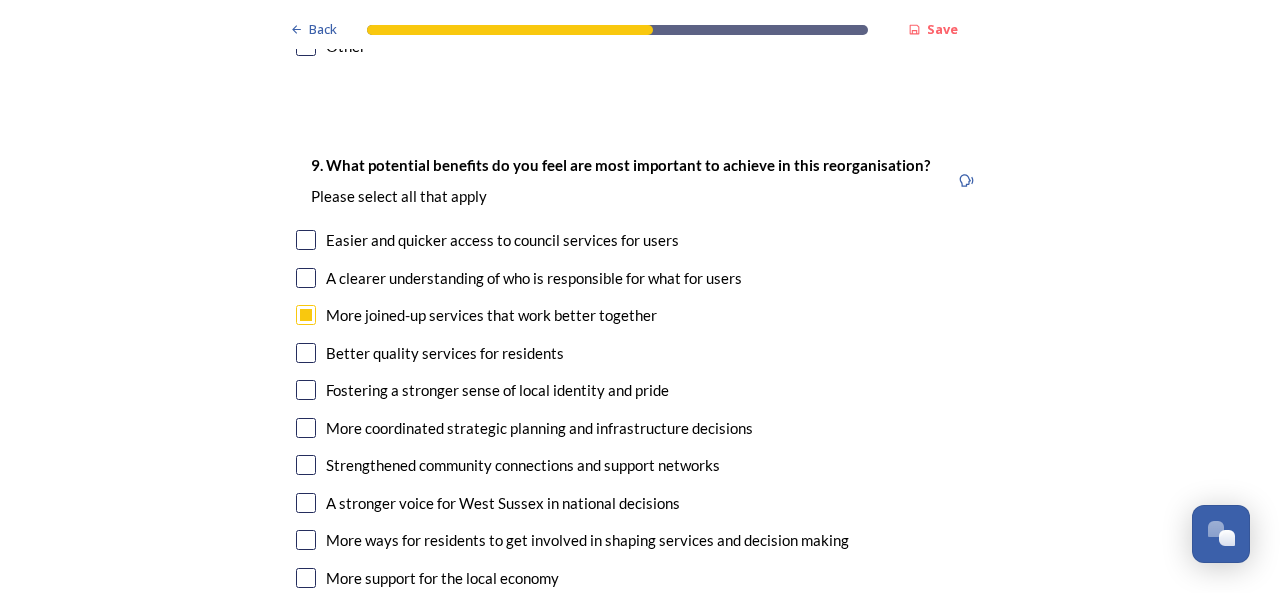 click at bounding box center [306, 465] 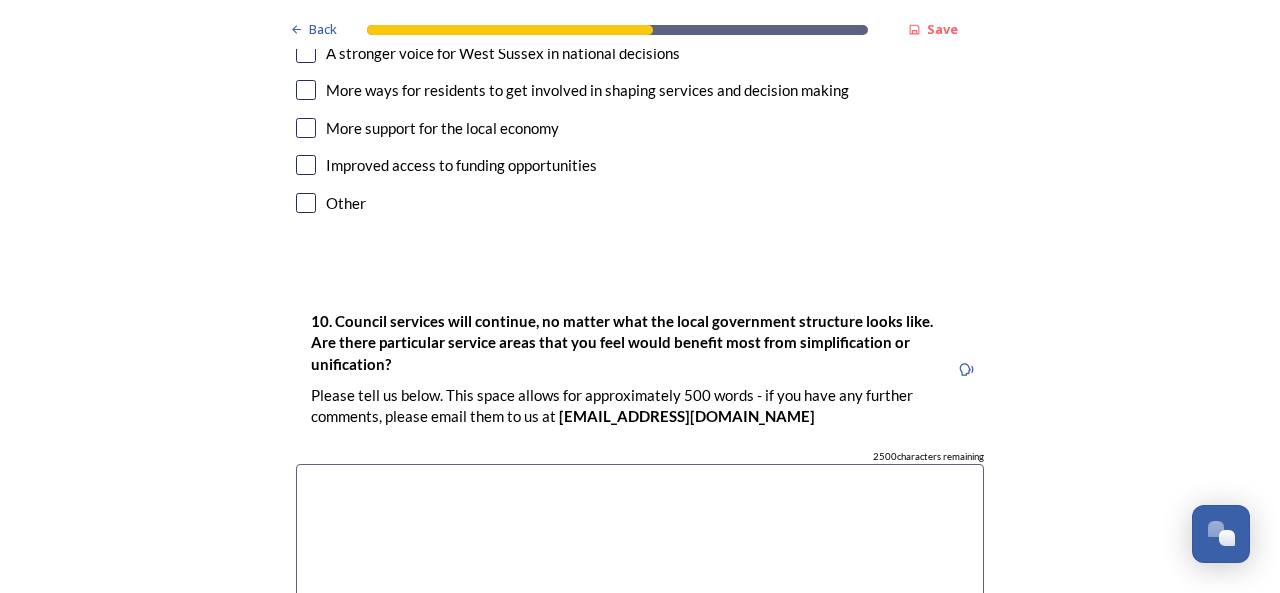scroll, scrollTop: 5425, scrollLeft: 0, axis: vertical 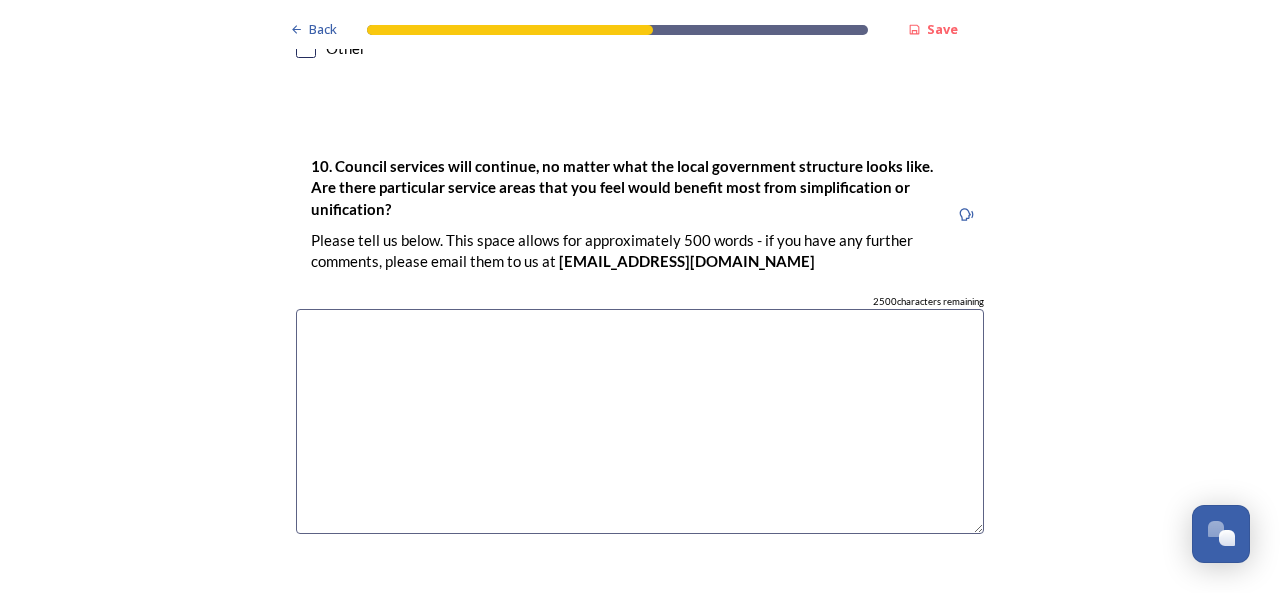 click at bounding box center [640, 421] 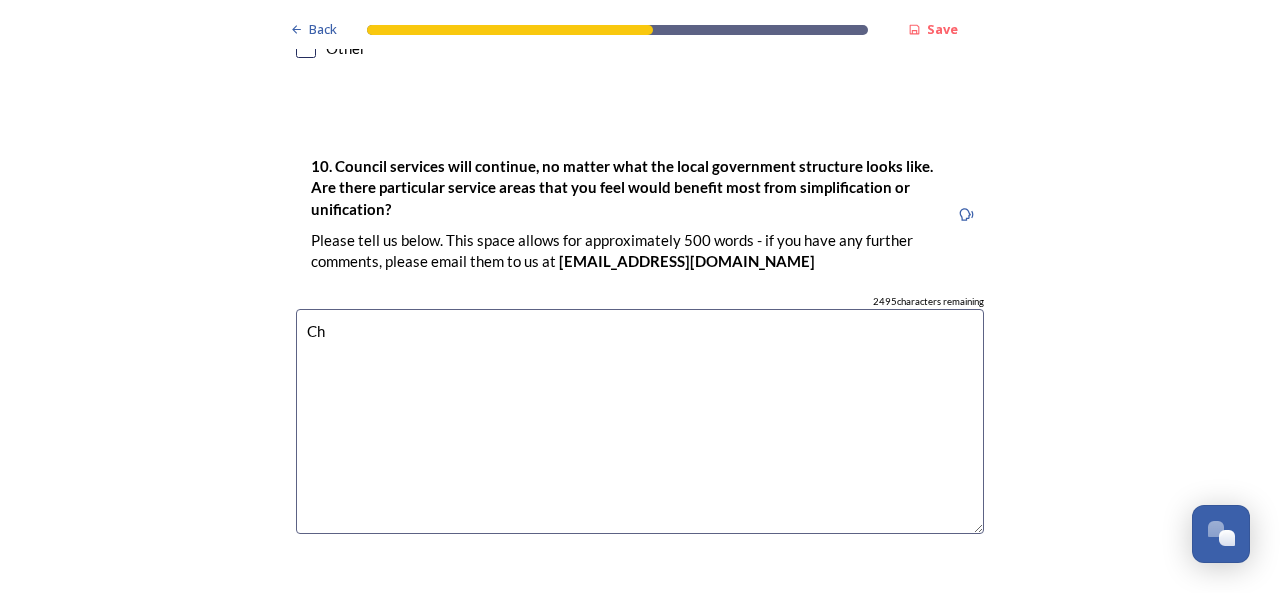 type on "C" 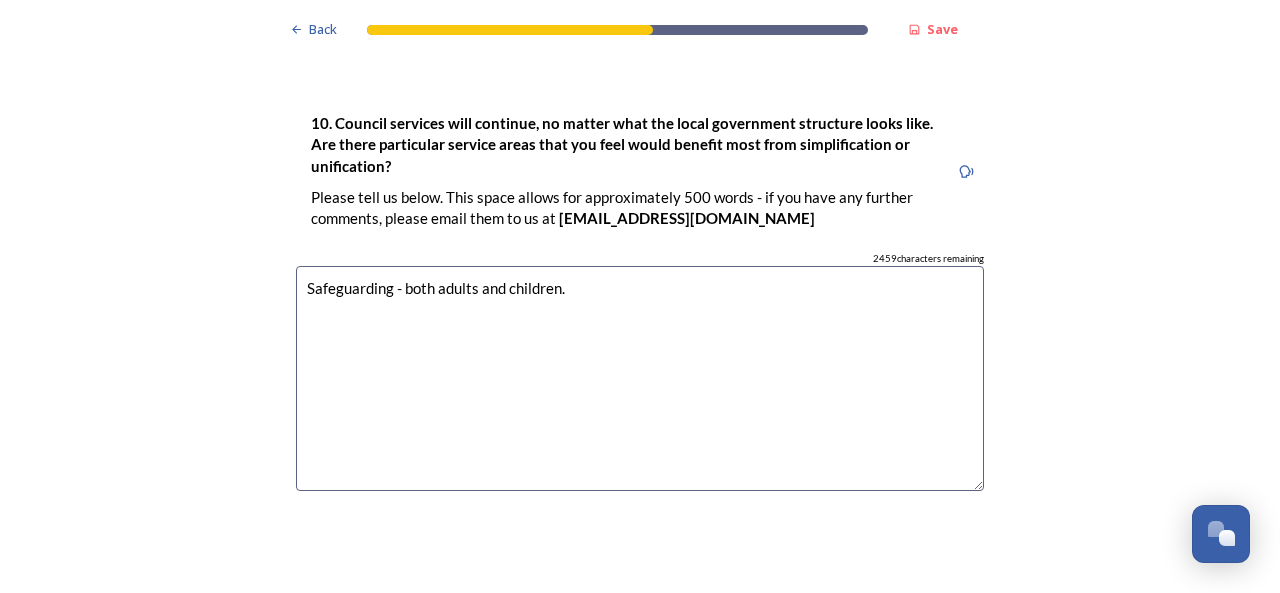 scroll, scrollTop: 5610, scrollLeft: 0, axis: vertical 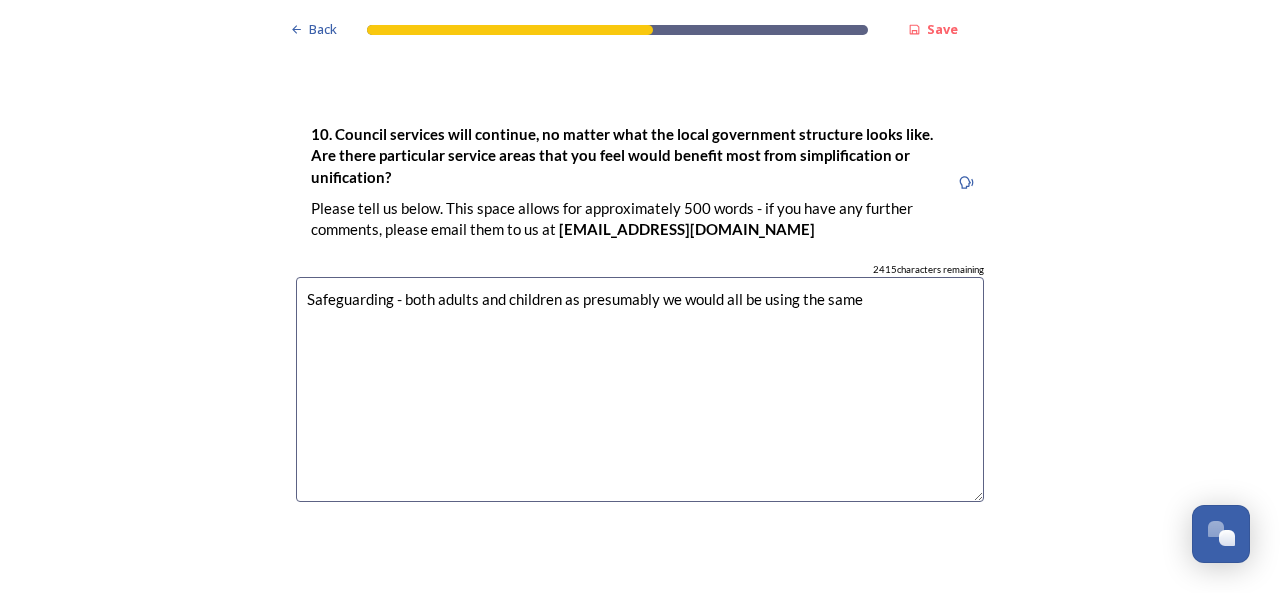 click on "Safeguarding - both adults and children as presumably we would all be using the same" at bounding box center [640, 389] 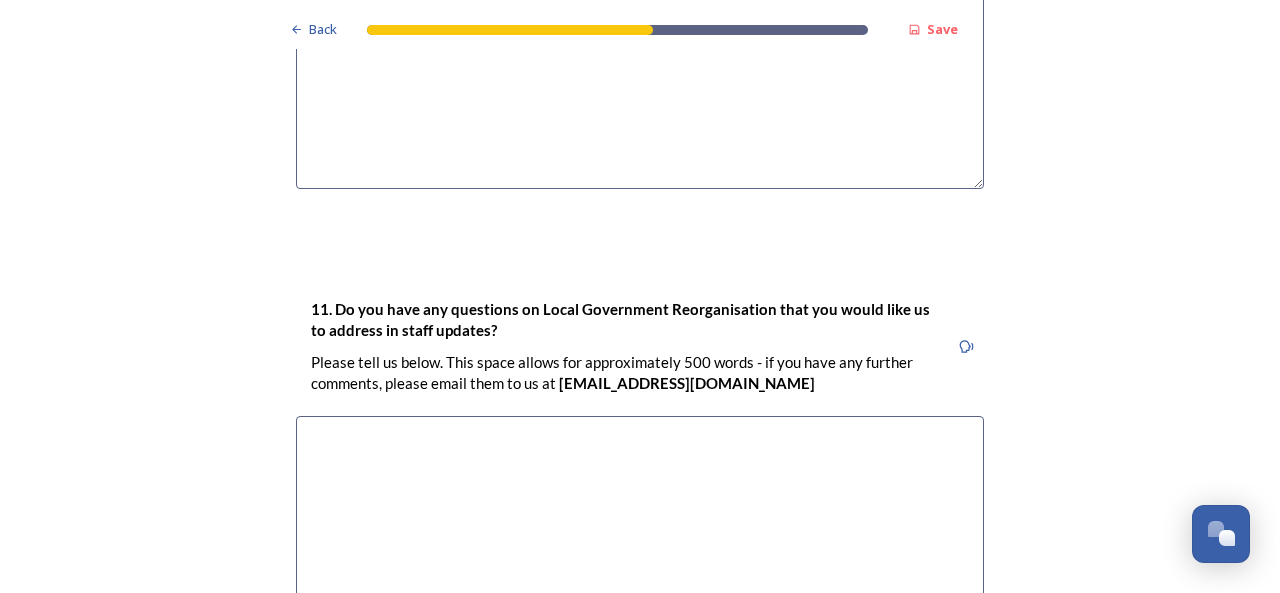scroll, scrollTop: 5944, scrollLeft: 0, axis: vertical 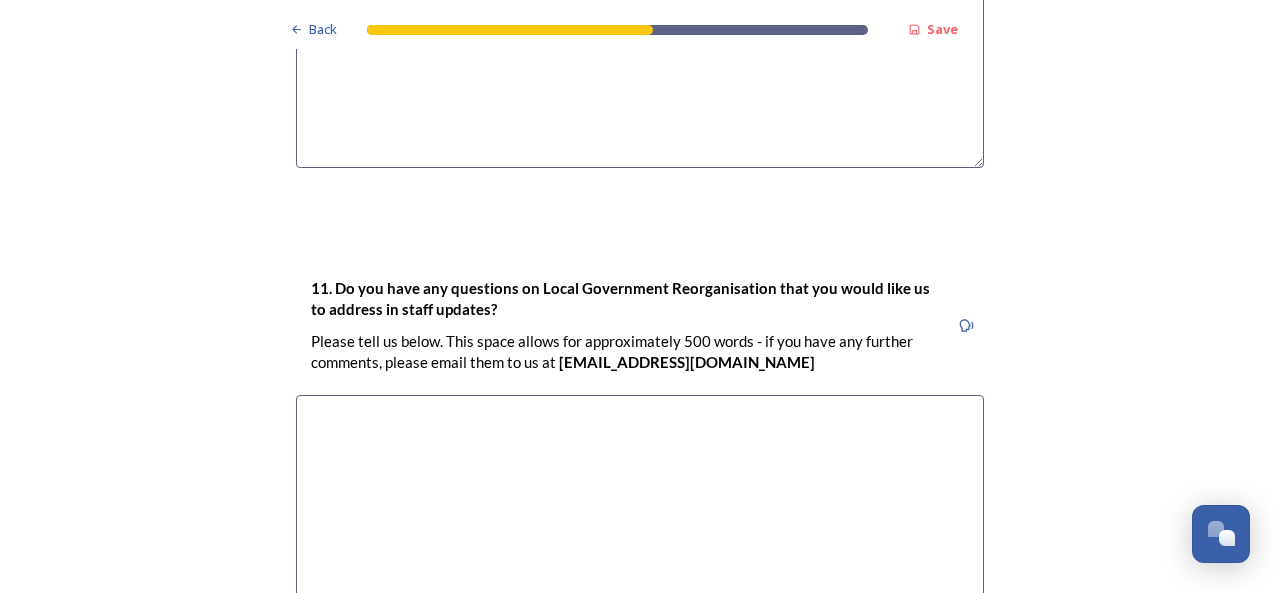 type on "Safeguarding - both adults and children as presumably we would all be using the same software/case management systems." 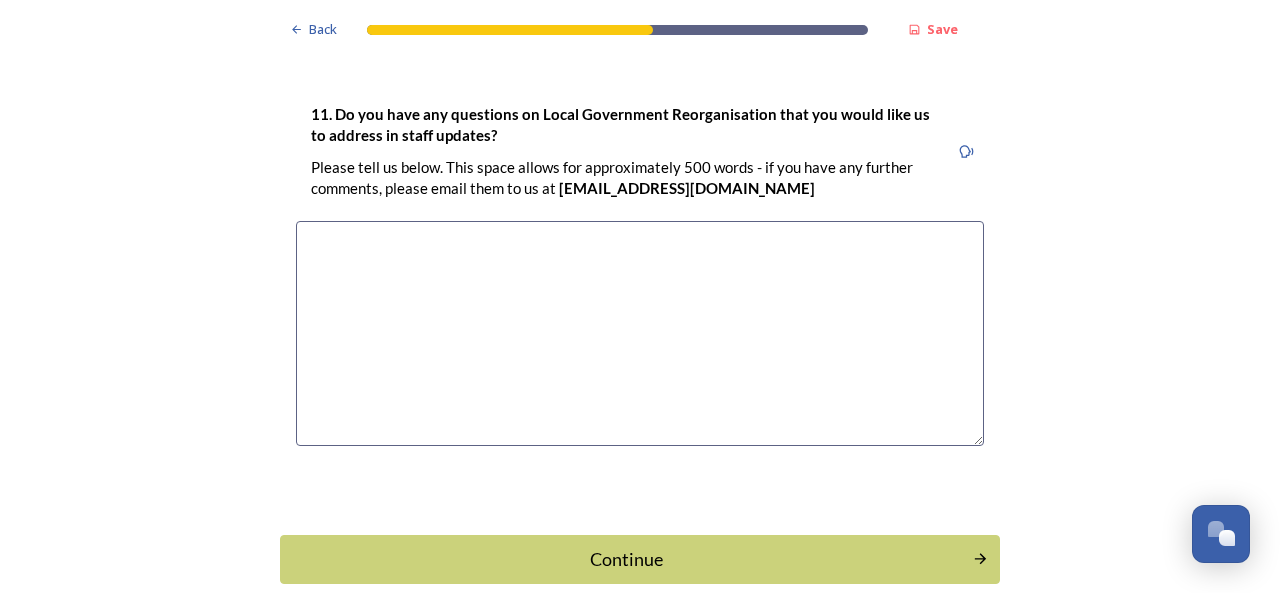 click on "Continue" at bounding box center (626, 559) 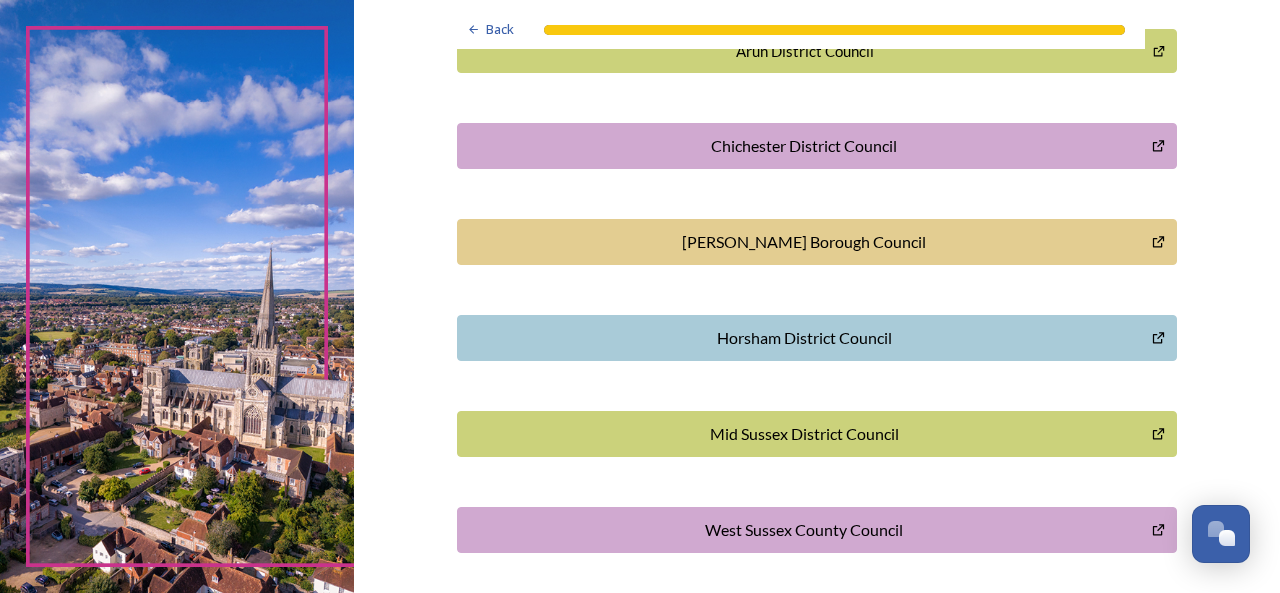 scroll, scrollTop: 651, scrollLeft: 0, axis: vertical 